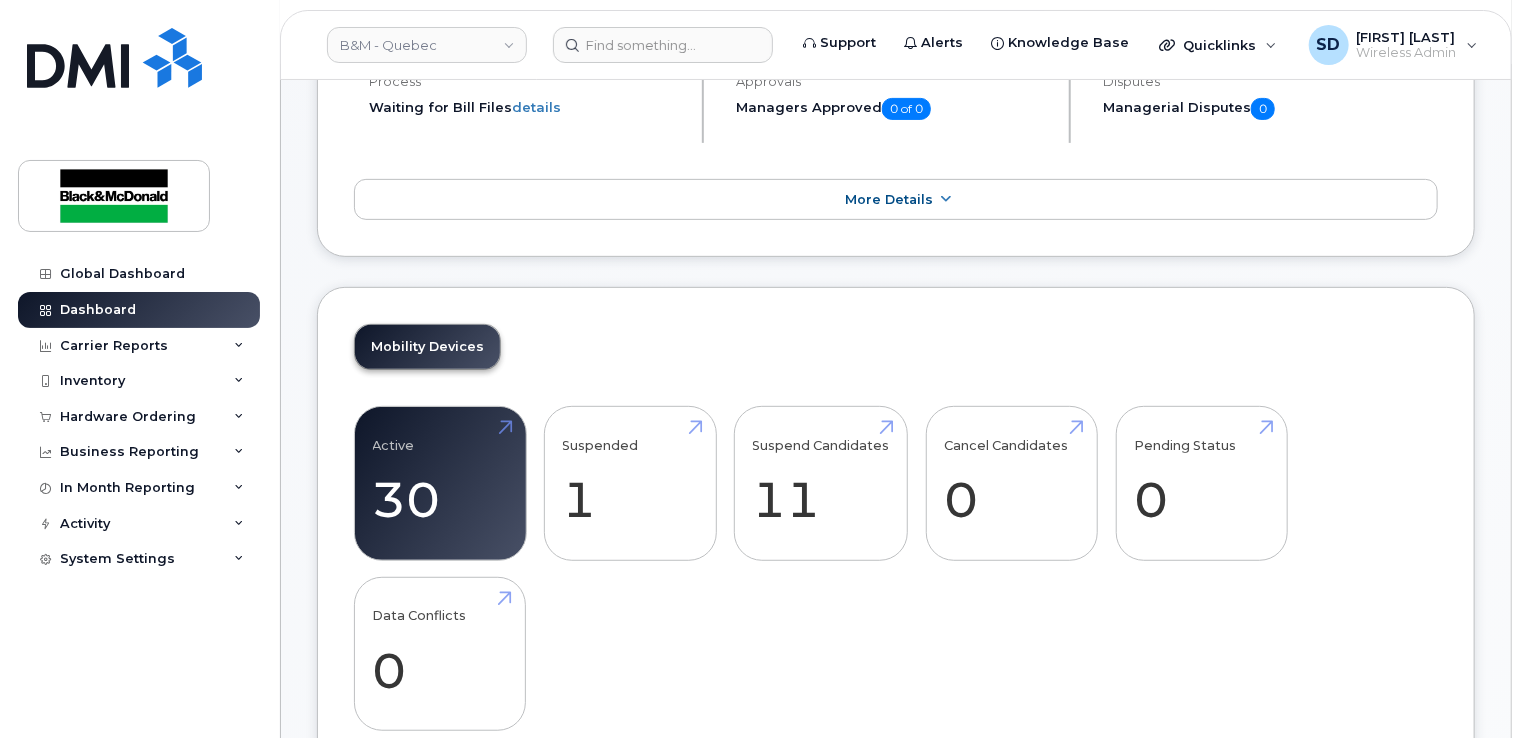 scroll, scrollTop: 400, scrollLeft: 0, axis: vertical 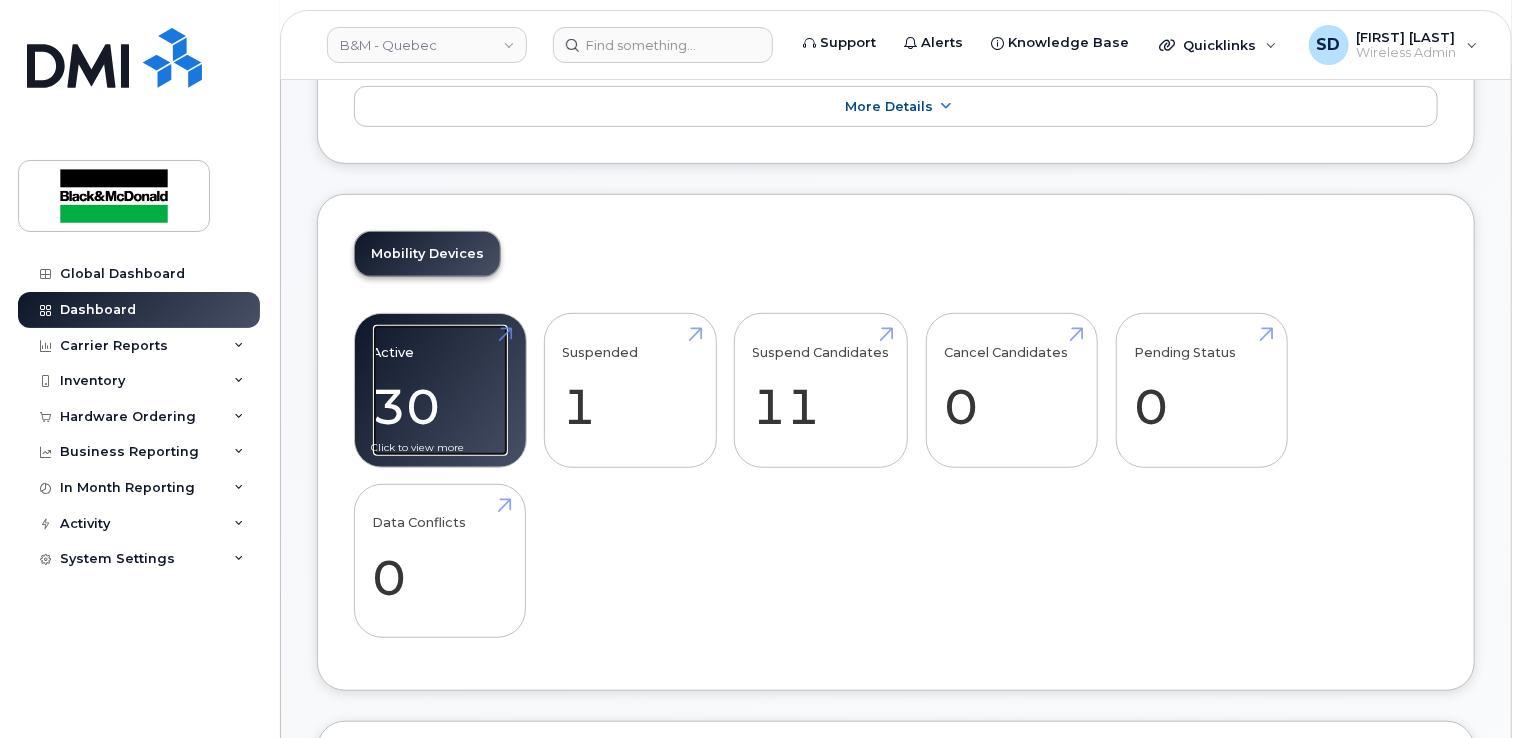 click on "Active
30
-54%" at bounding box center [440, 391] 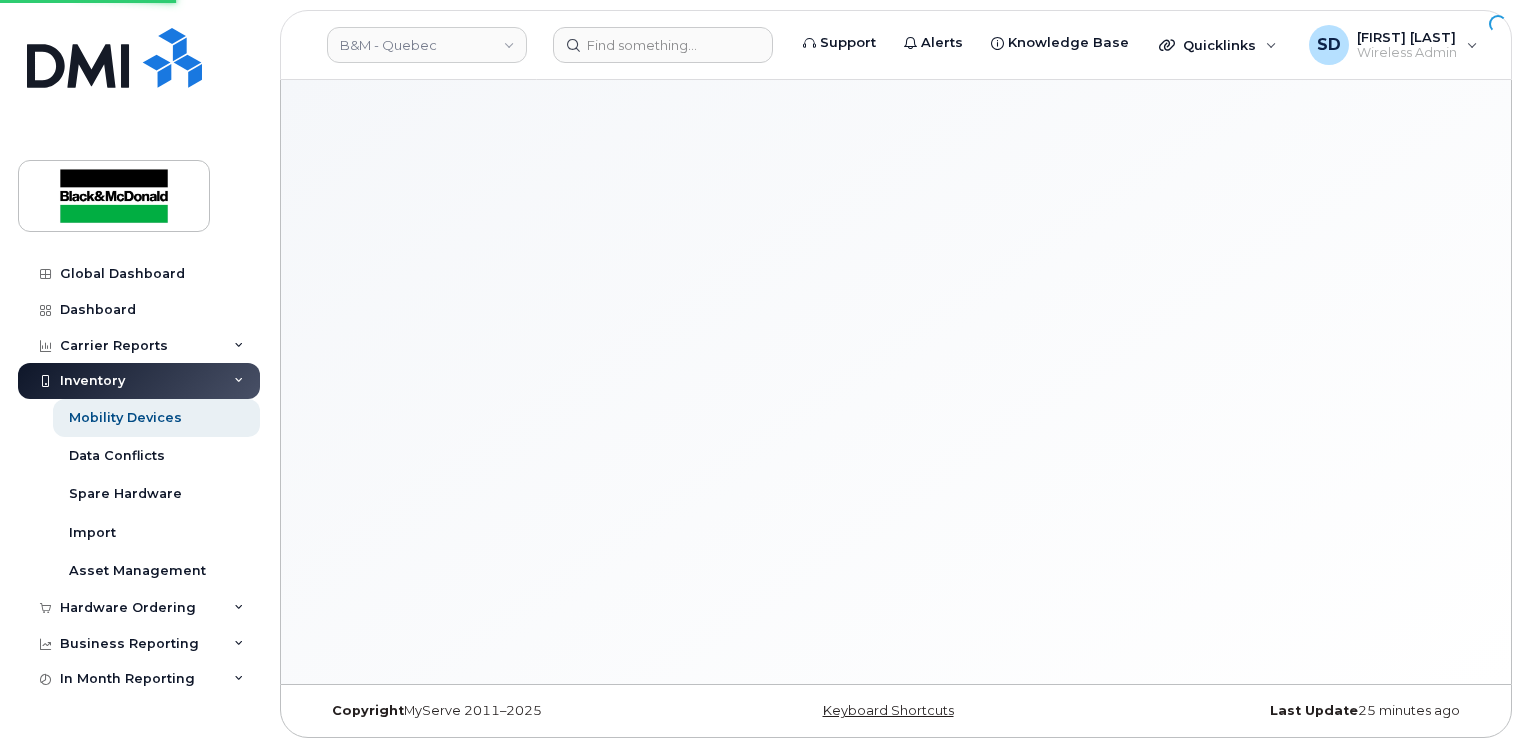 scroll, scrollTop: 0, scrollLeft: 0, axis: both 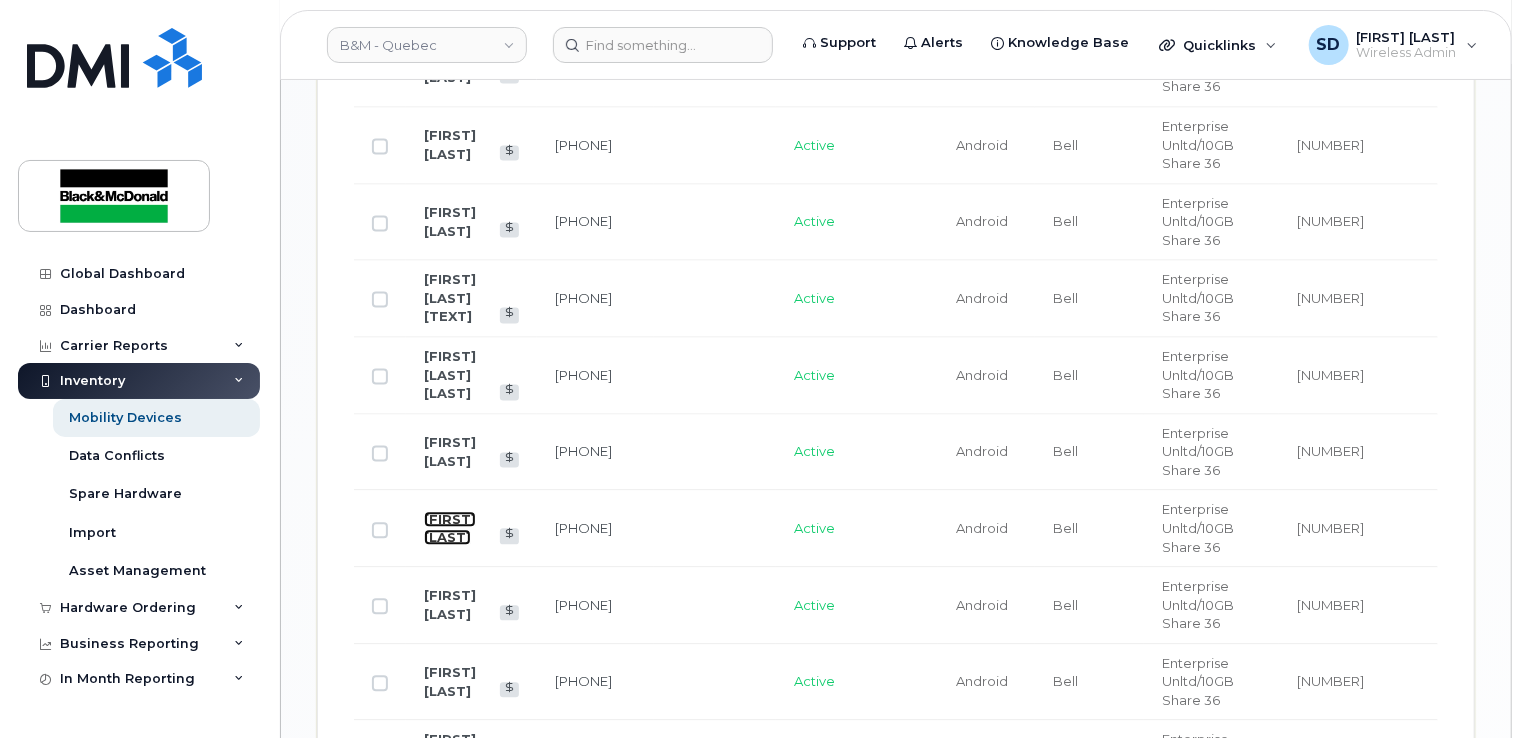 click on "[FIRST] [LAST]" 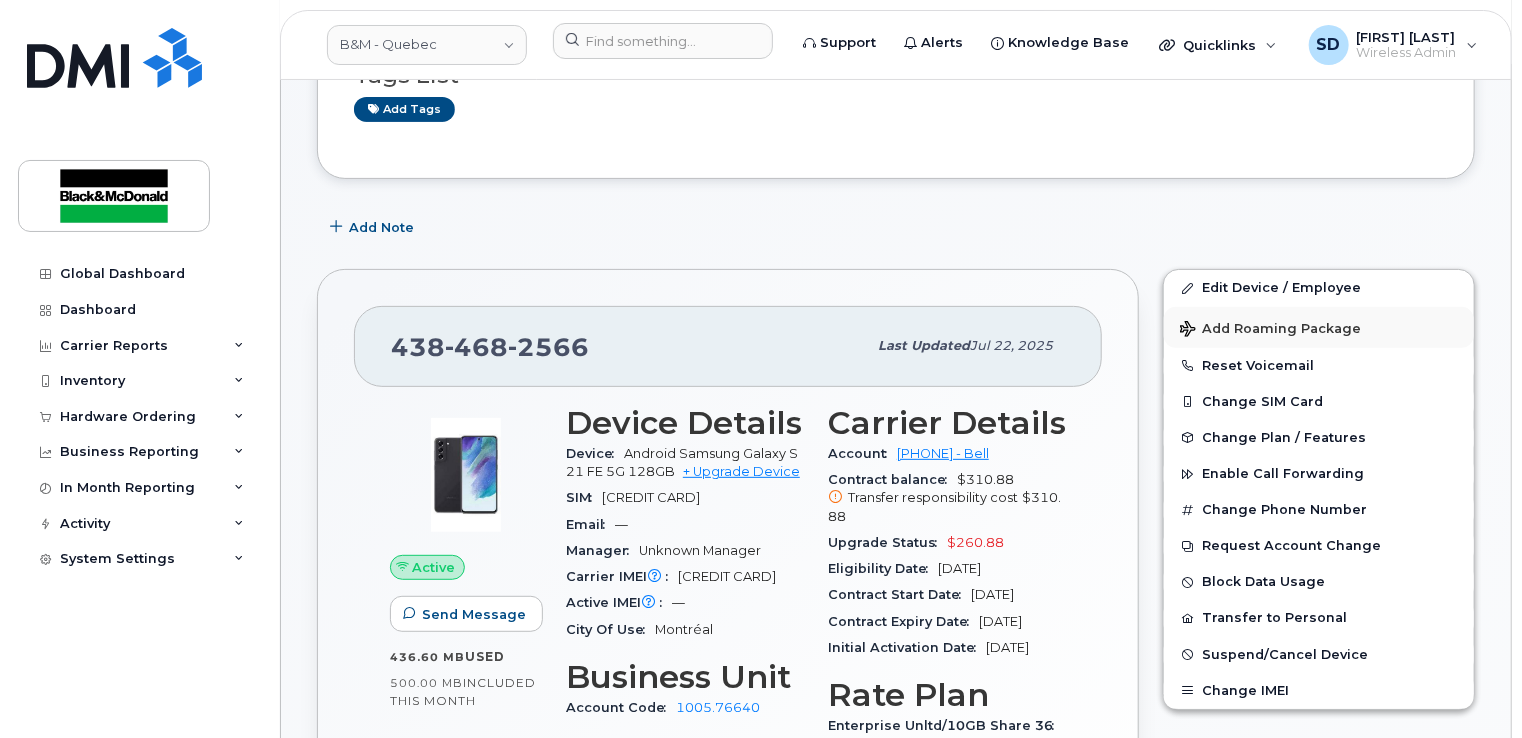 scroll, scrollTop: 300, scrollLeft: 0, axis: vertical 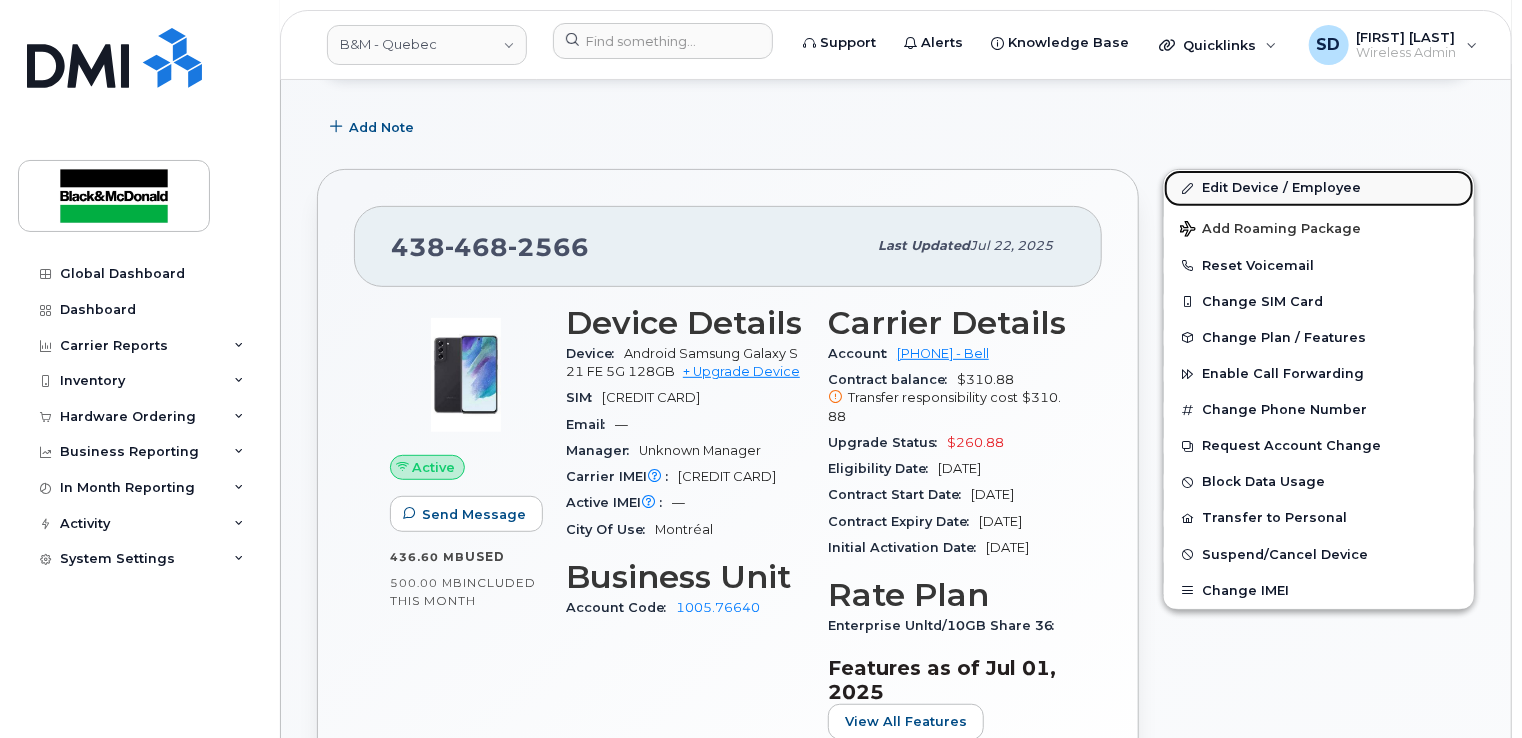 click on "Edit Device / Employee" at bounding box center [1319, 188] 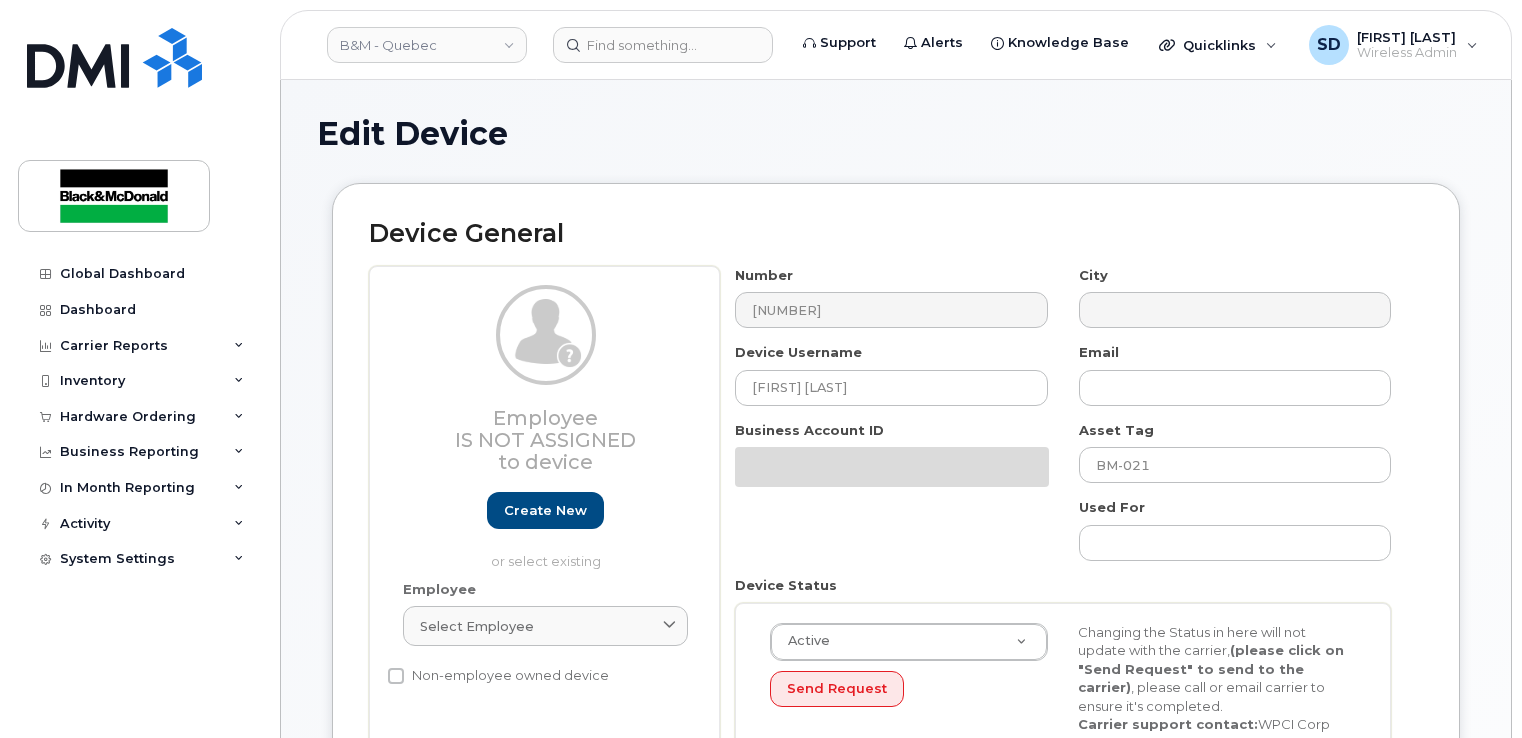select on "91392" 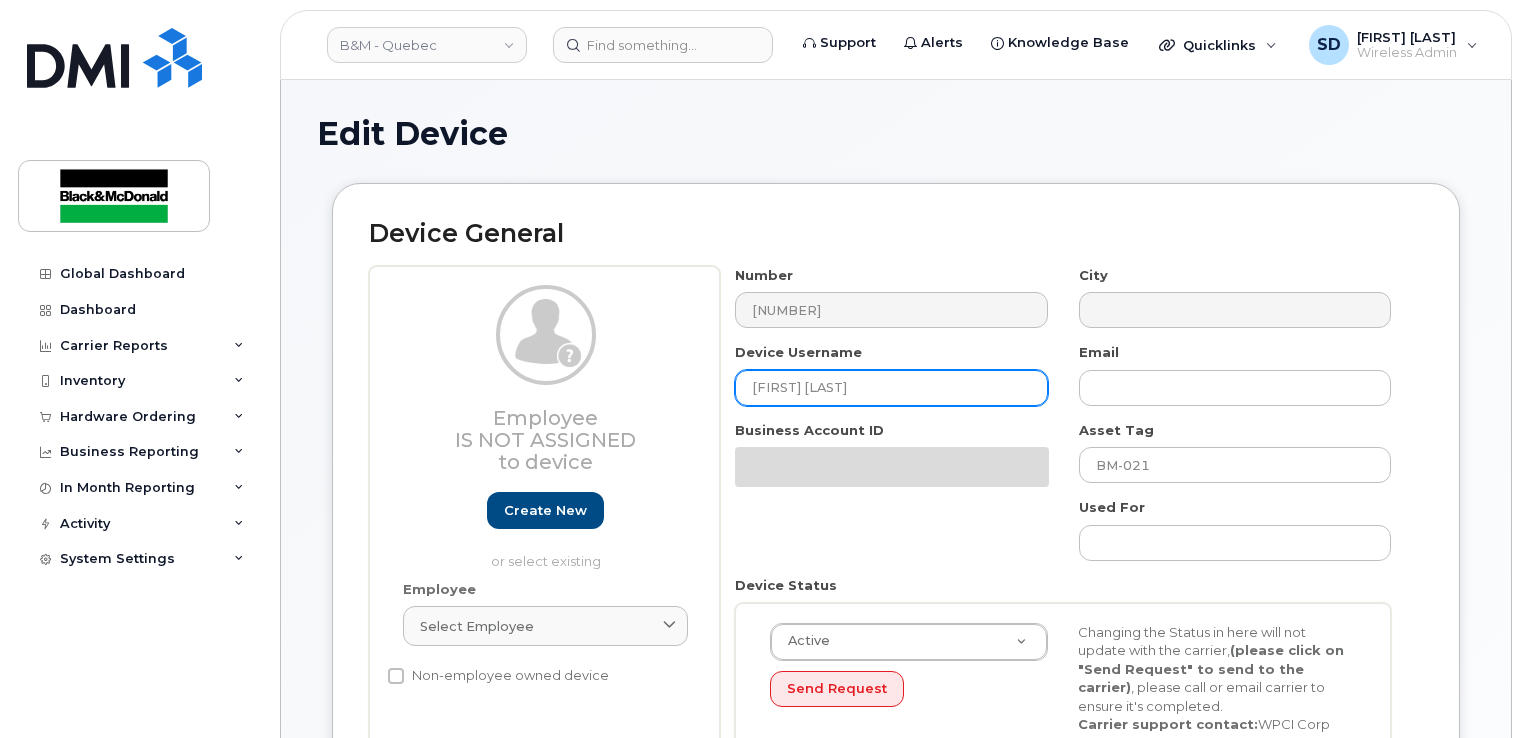 scroll, scrollTop: 0, scrollLeft: 0, axis: both 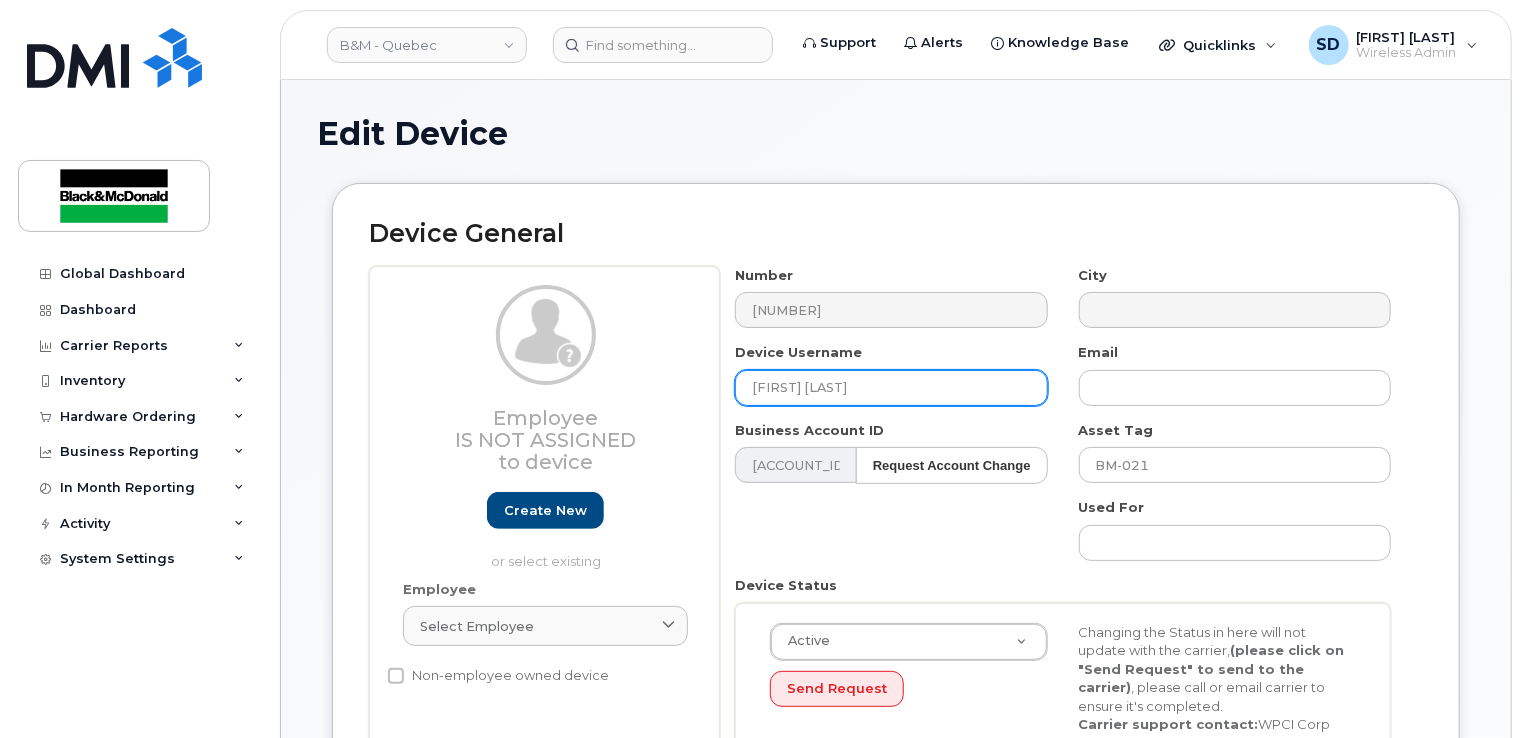 drag, startPoint x: 799, startPoint y: 378, endPoint x: 551, endPoint y: 358, distance: 248.80515 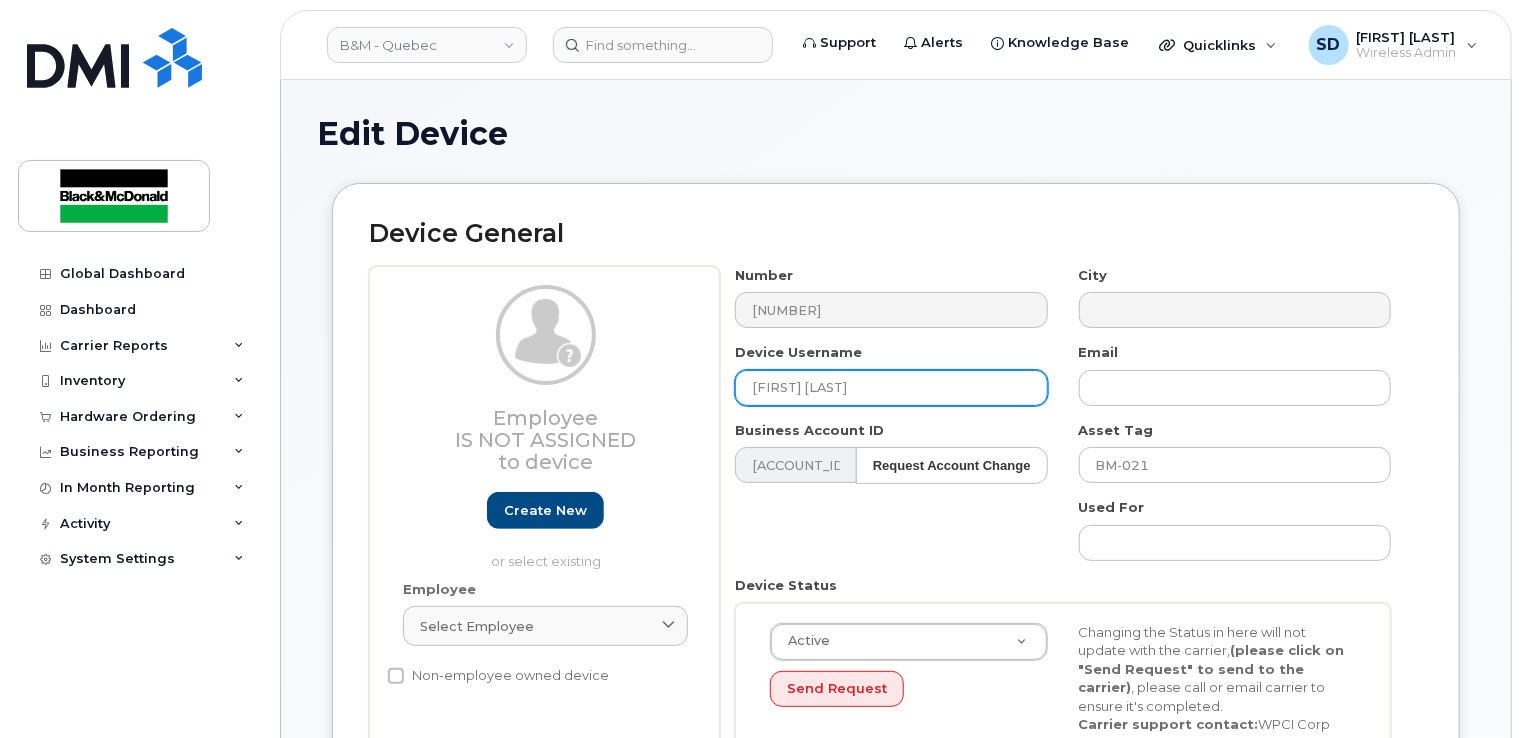 click on "Employee Is not assigned to device Create new or select existing Employee Select employee Type first three symbols or more
Non-employee owned device
Number
4384682566
City
Device Username
Olivier Taillon
Email
Business Account ID
0529972134 (Bell) Request Account Change 5359
Asset Tag
BM-021
Used For
Device Status
Active                                     Active
Suspended
Cancelled
Send Request
Changing the Status in here will not update with the carrier,   (please click on "Send Request" to send to the carrier)  , please call or email carrier to ensure it's completed.
Carrier support contact:
WPCI Corp Serve
( corpserv@wpci.com )" at bounding box center (896, 527) 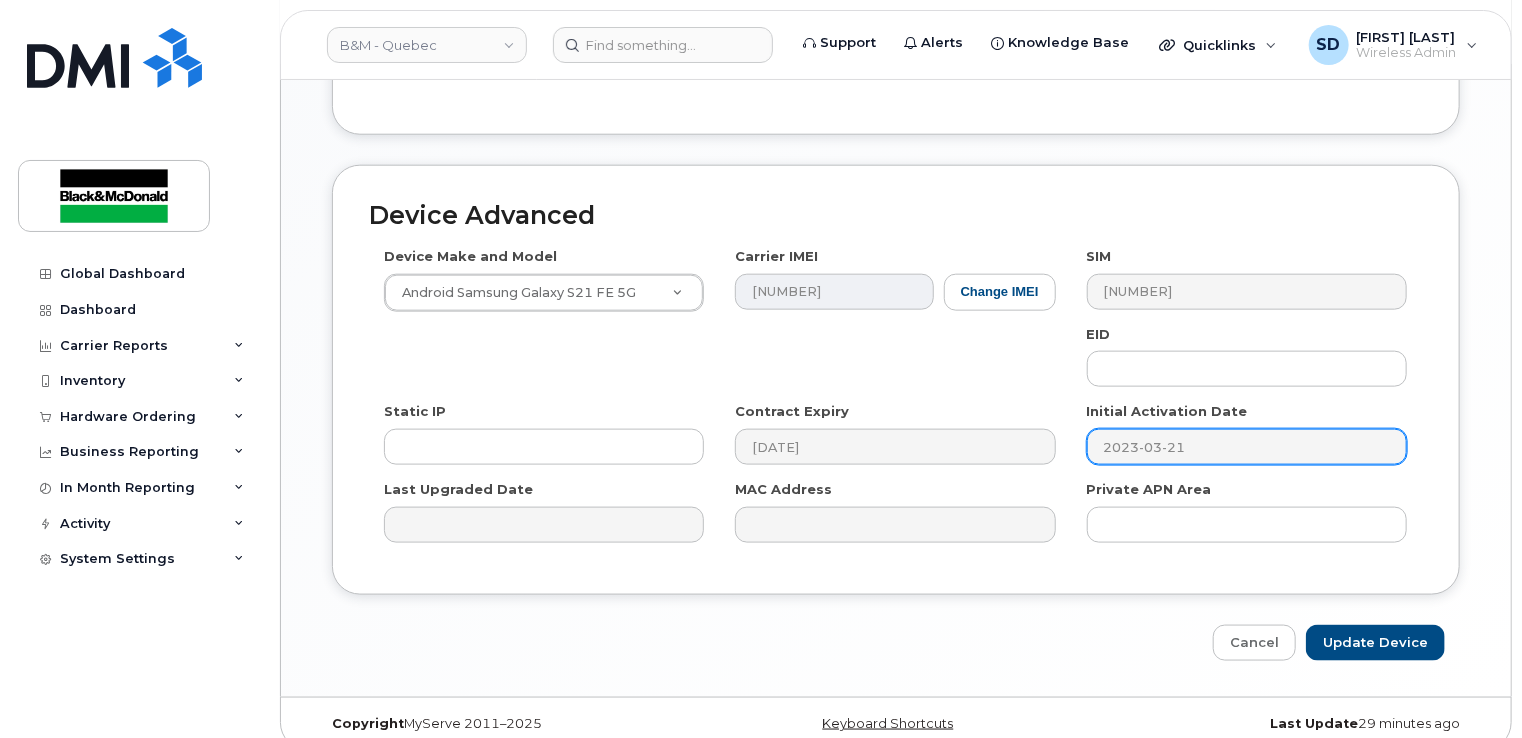 scroll, scrollTop: 1053, scrollLeft: 0, axis: vertical 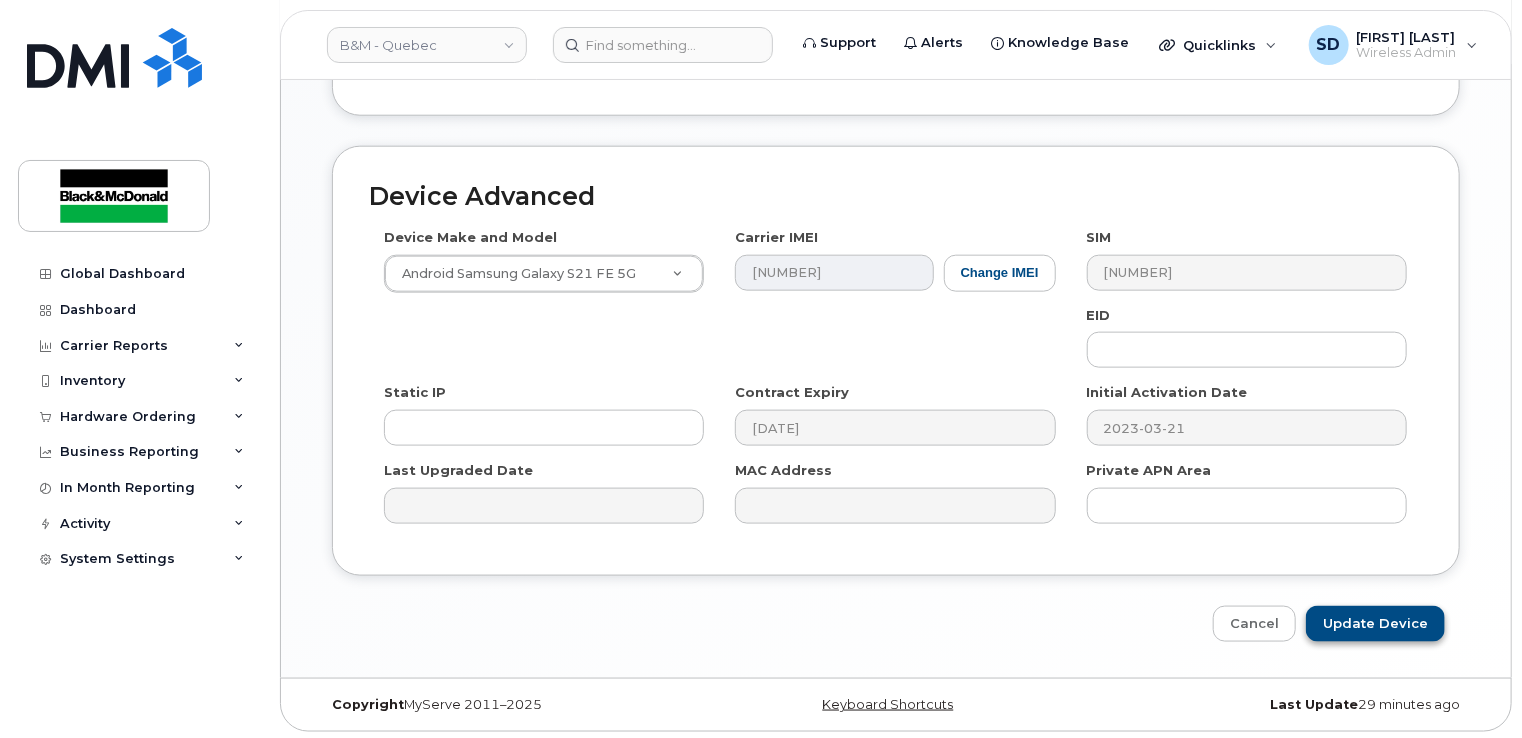 type on "Available" 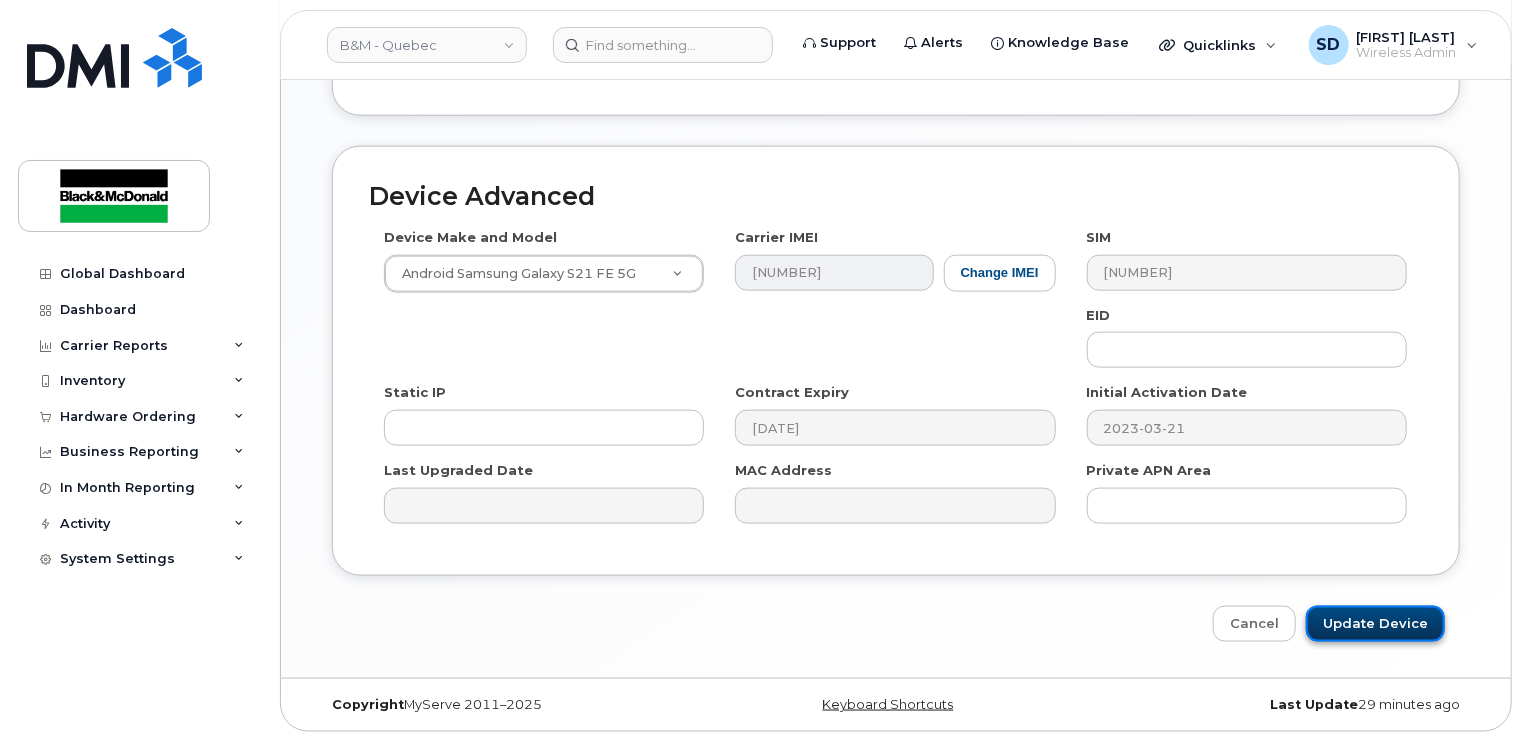 click on "Update Device" at bounding box center (1375, 624) 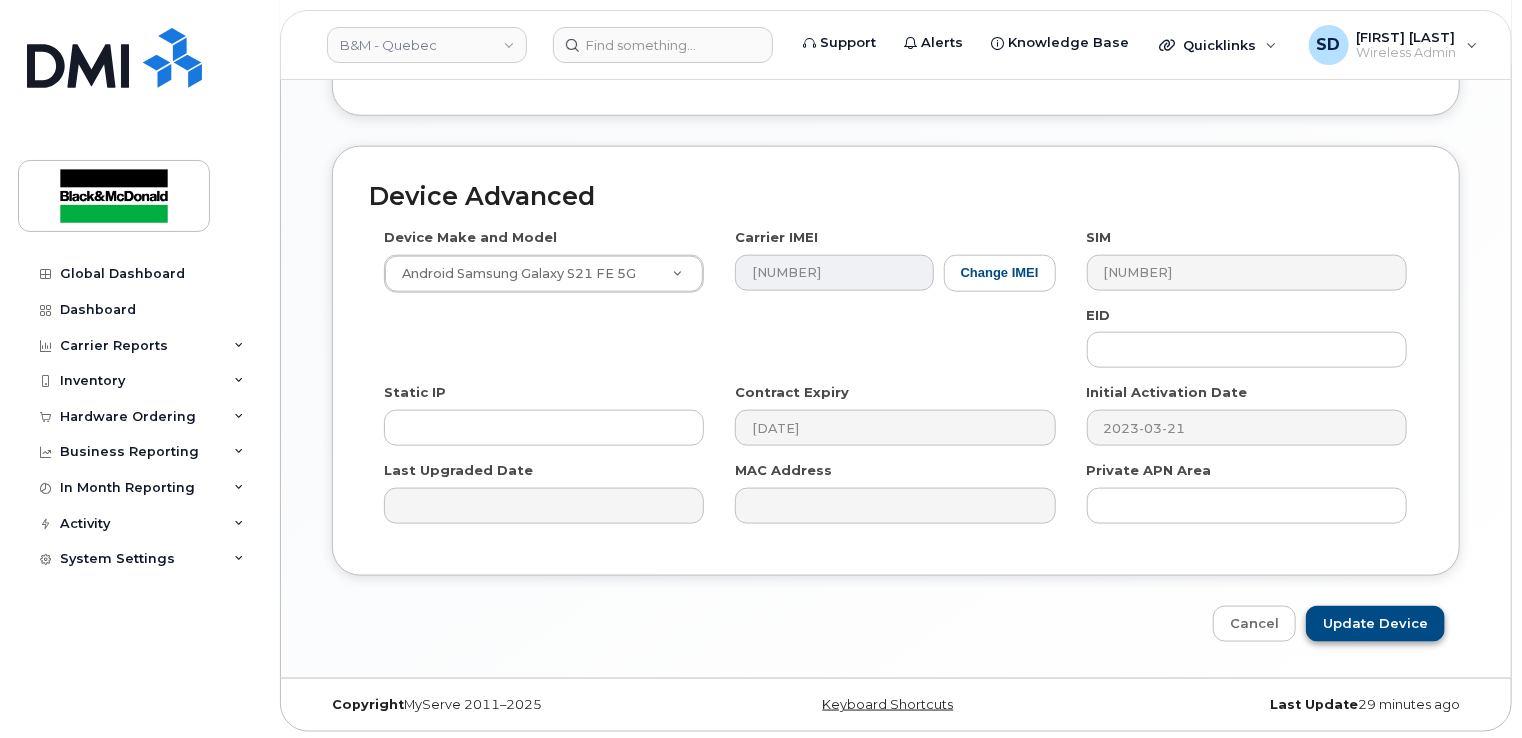 type on "Saving..." 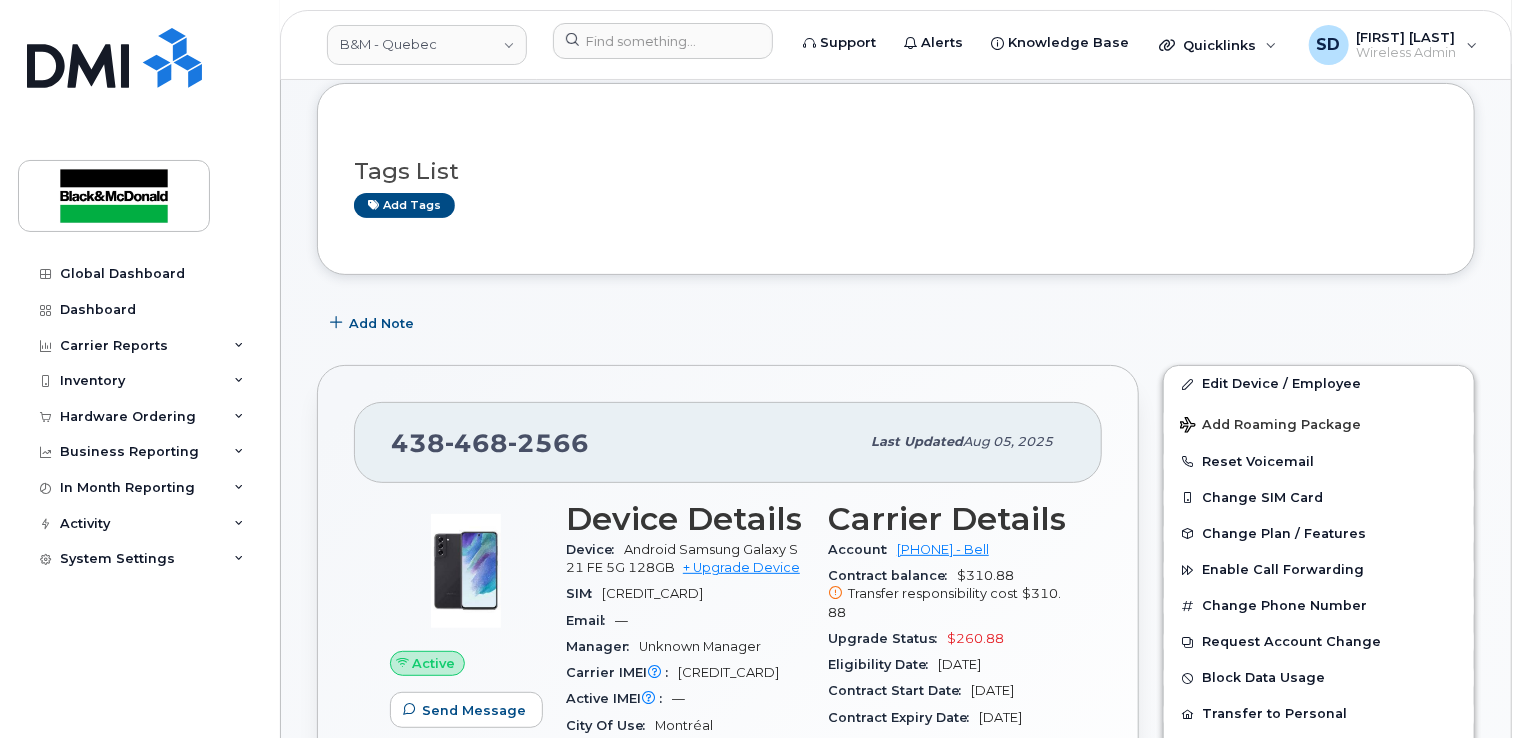 scroll, scrollTop: 0, scrollLeft: 0, axis: both 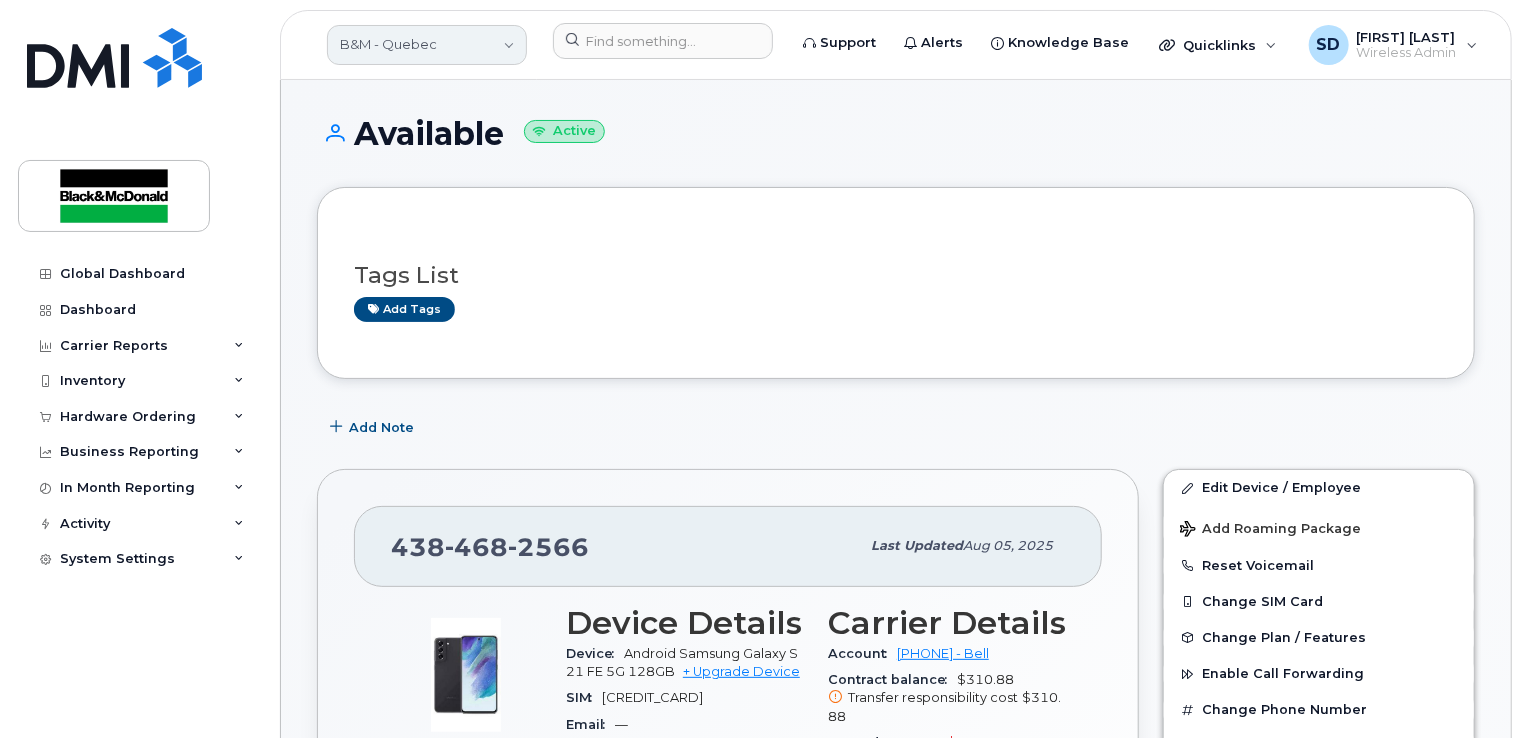 click on "B&M - Quebec" at bounding box center [427, 45] 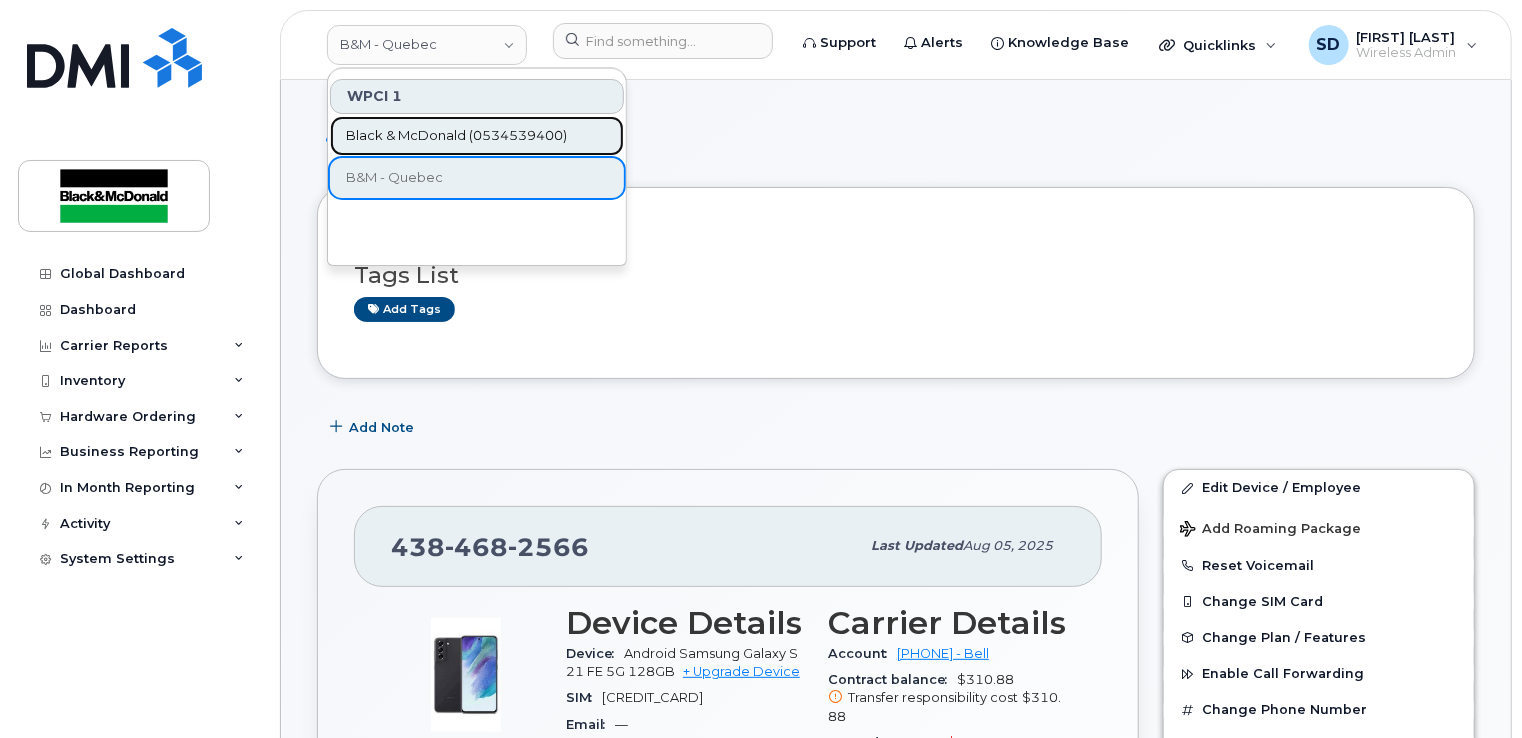 click on "Black & McDonald (0534539400)" at bounding box center [456, 136] 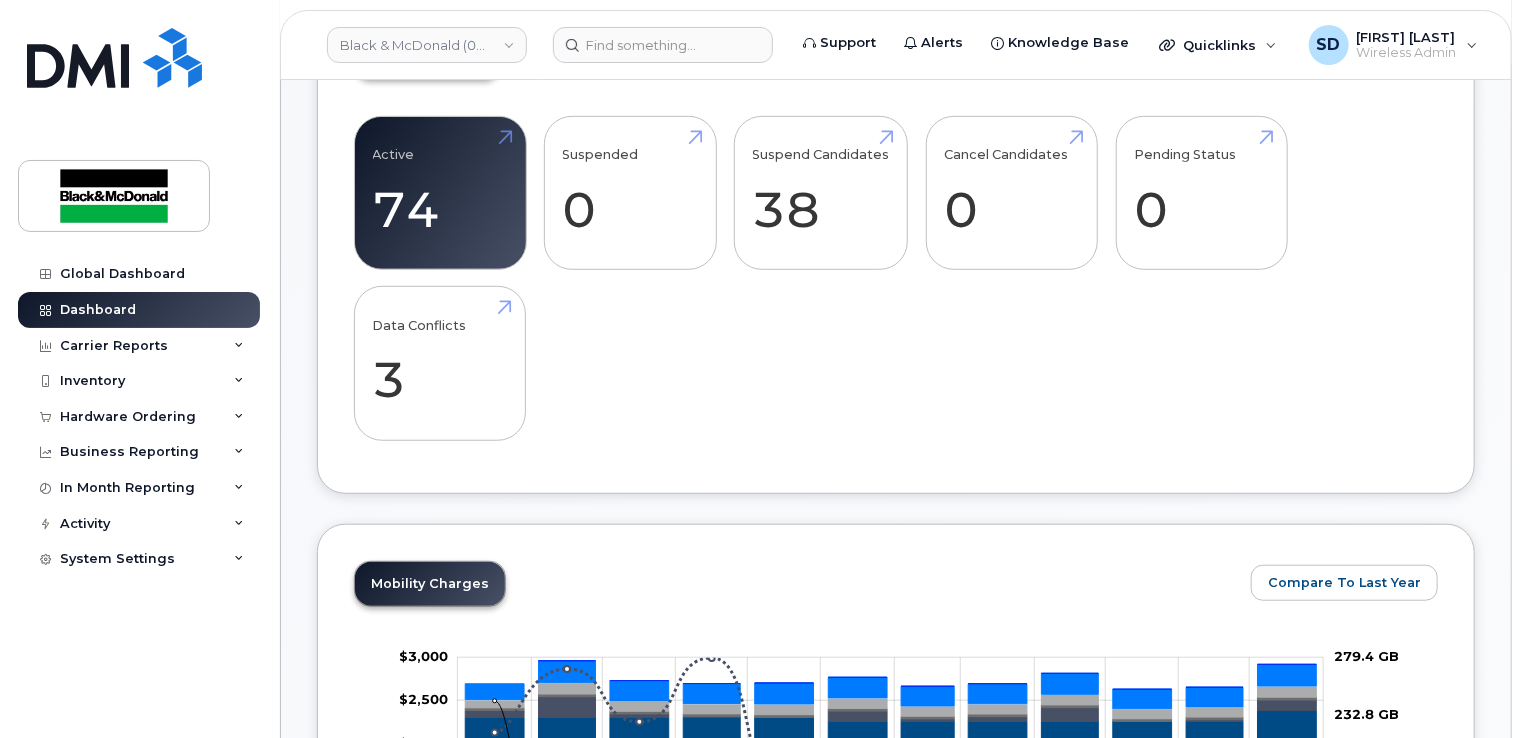 scroll, scrollTop: 500, scrollLeft: 0, axis: vertical 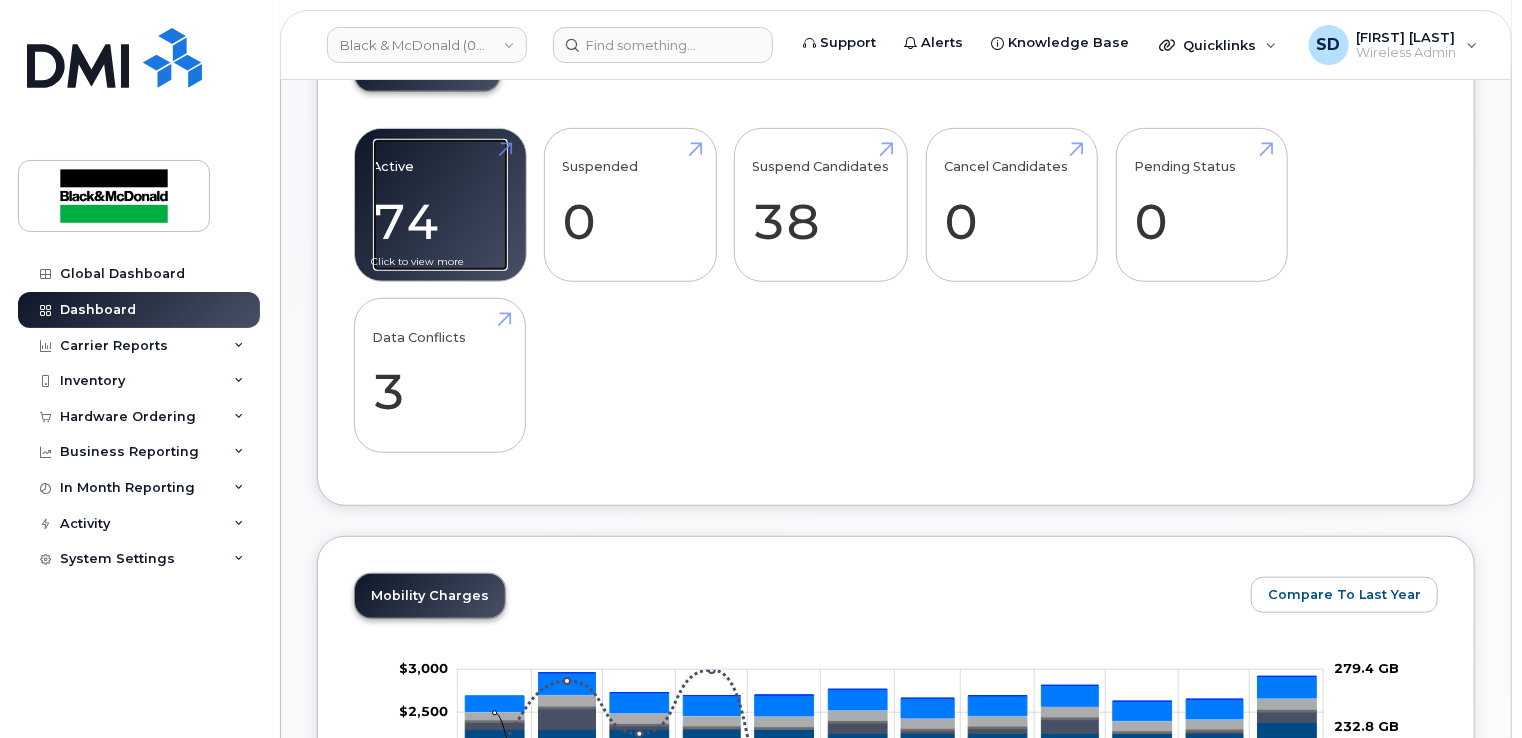 click on "Active
74
-38%" at bounding box center (440, 205) 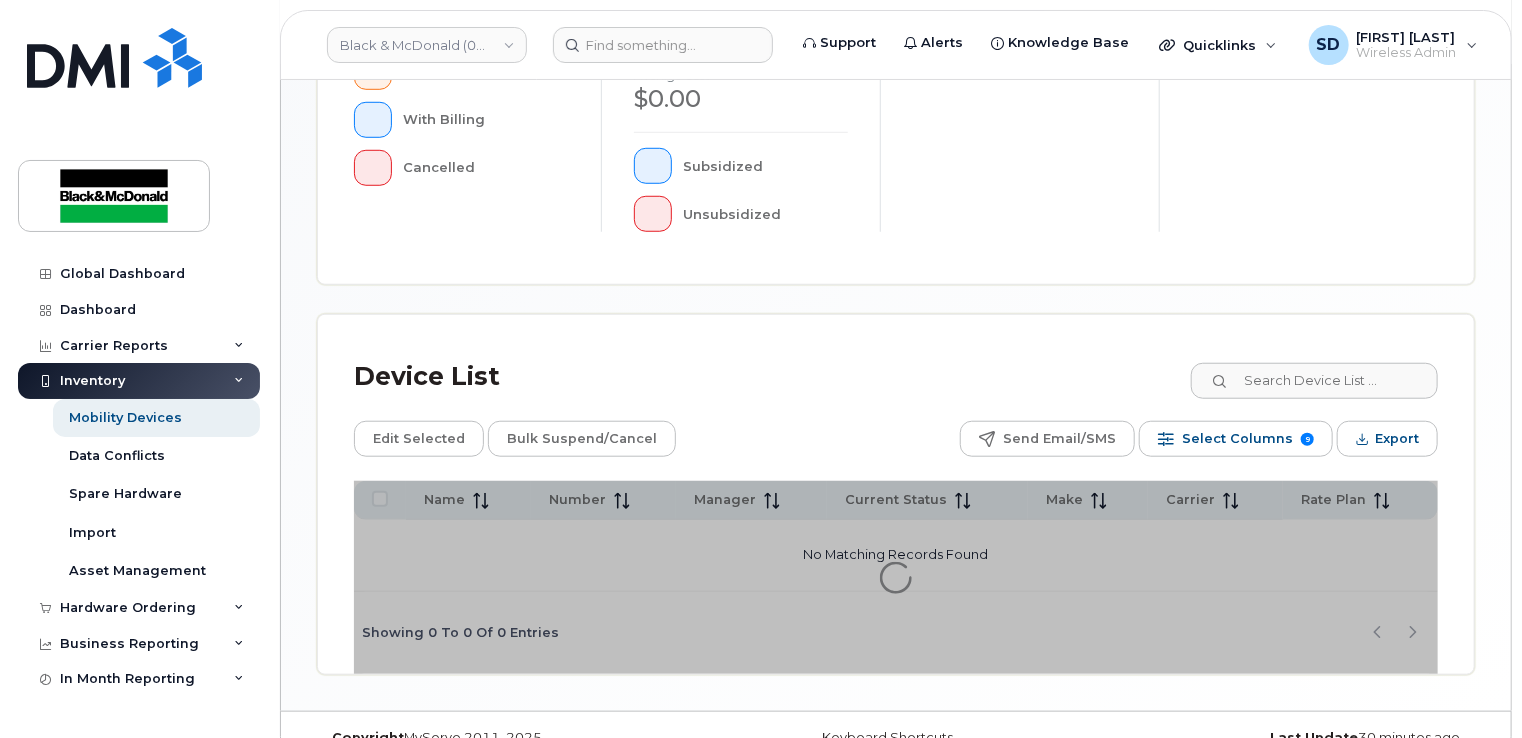 scroll, scrollTop: 711, scrollLeft: 0, axis: vertical 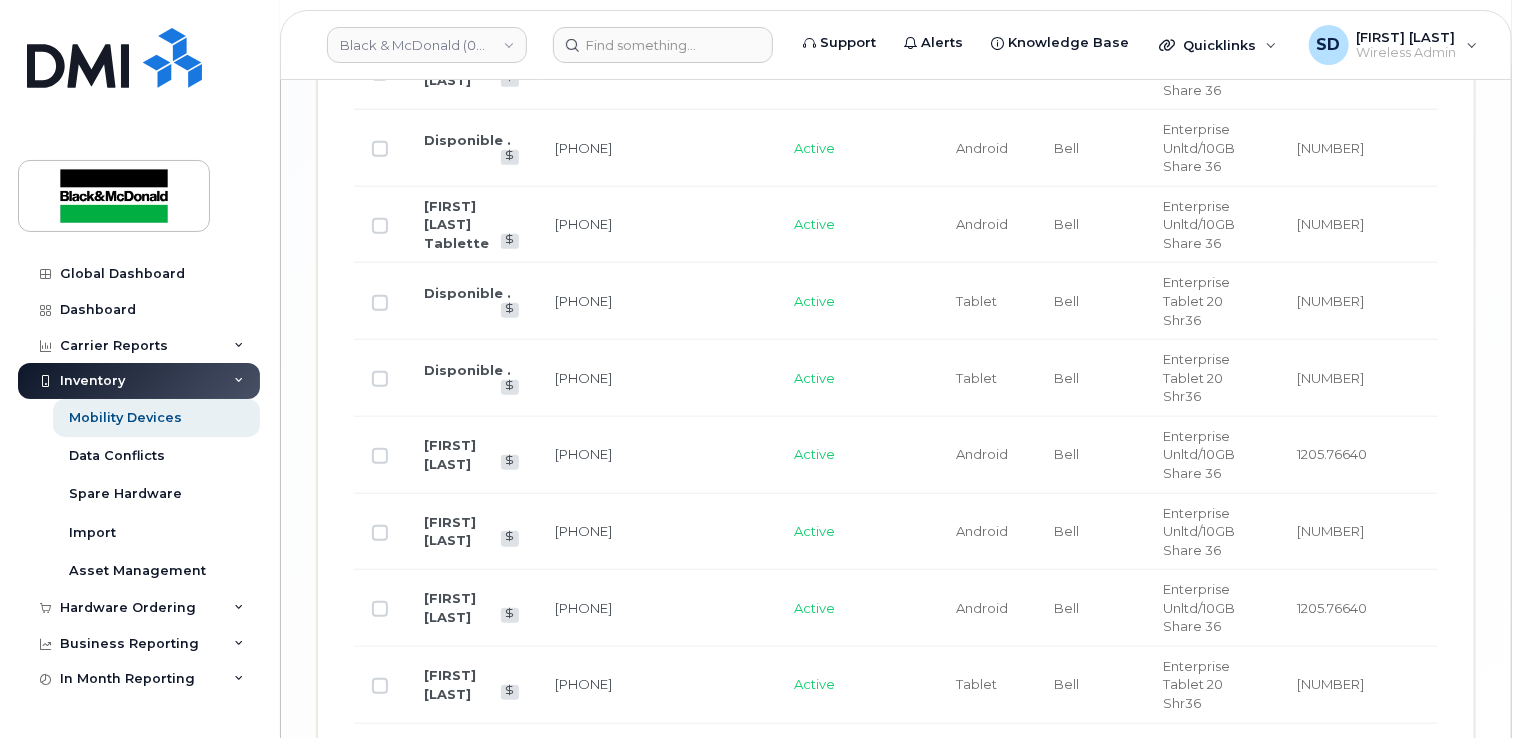 click on "[FIRST] [LAST]" 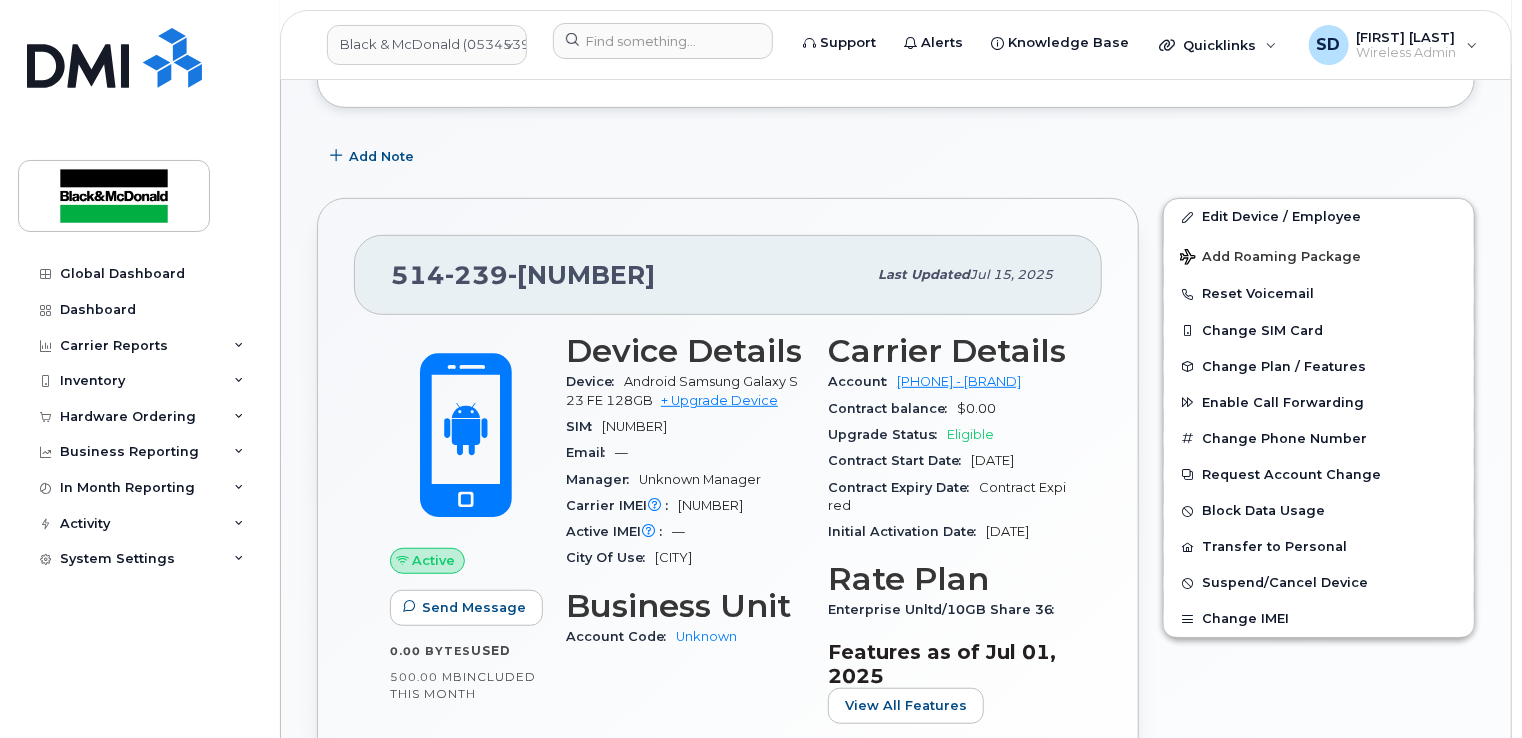 scroll, scrollTop: 400, scrollLeft: 0, axis: vertical 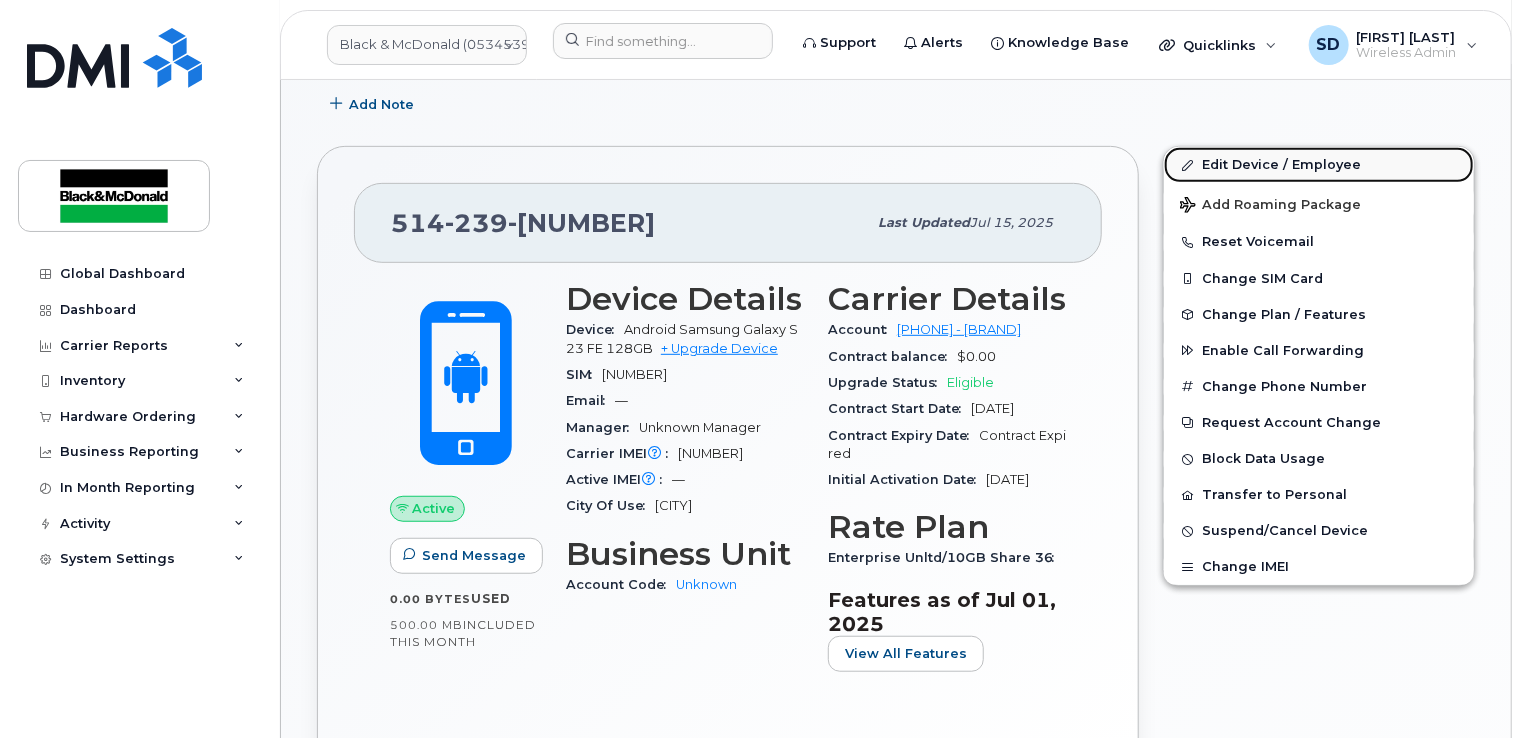 click on "Edit Device / Employee" 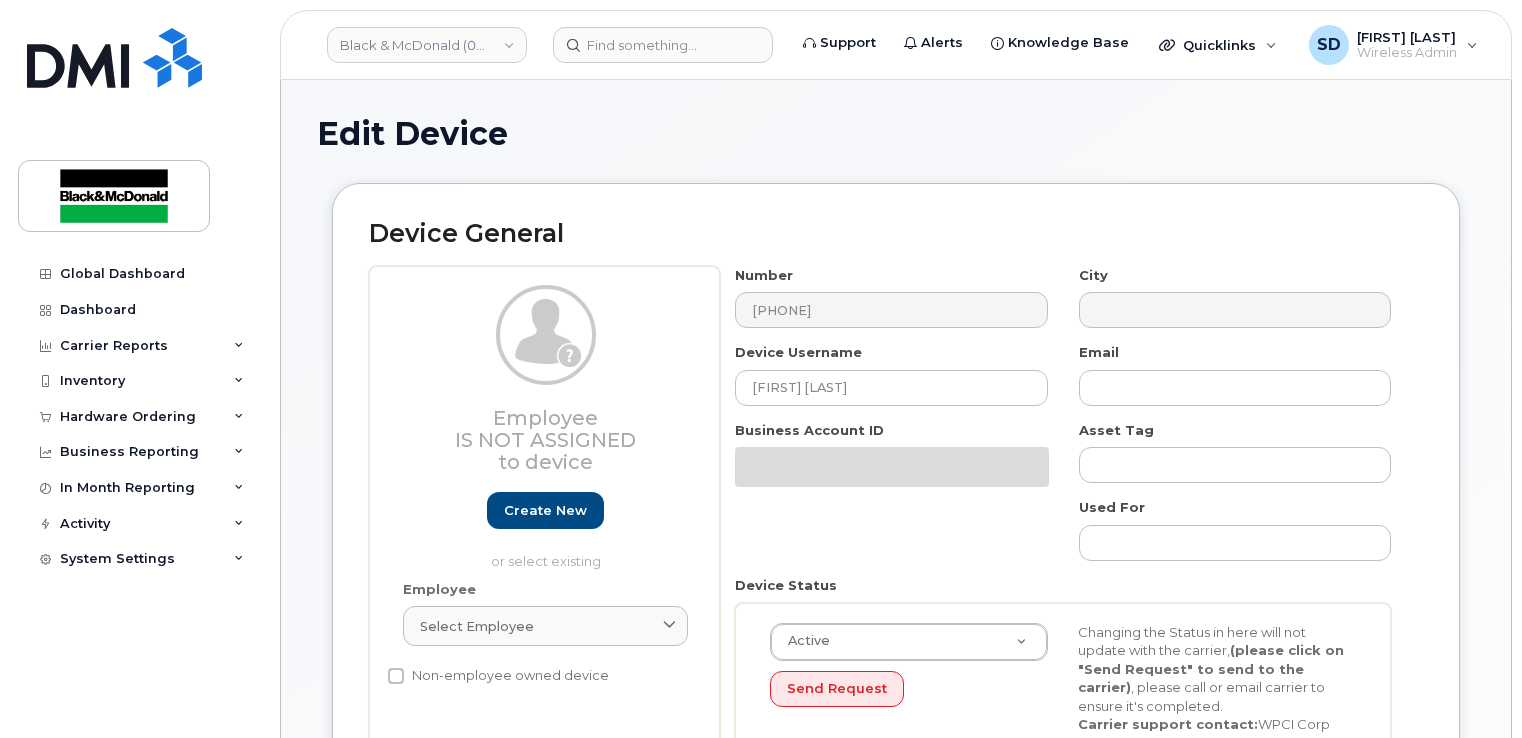 select on "91390" 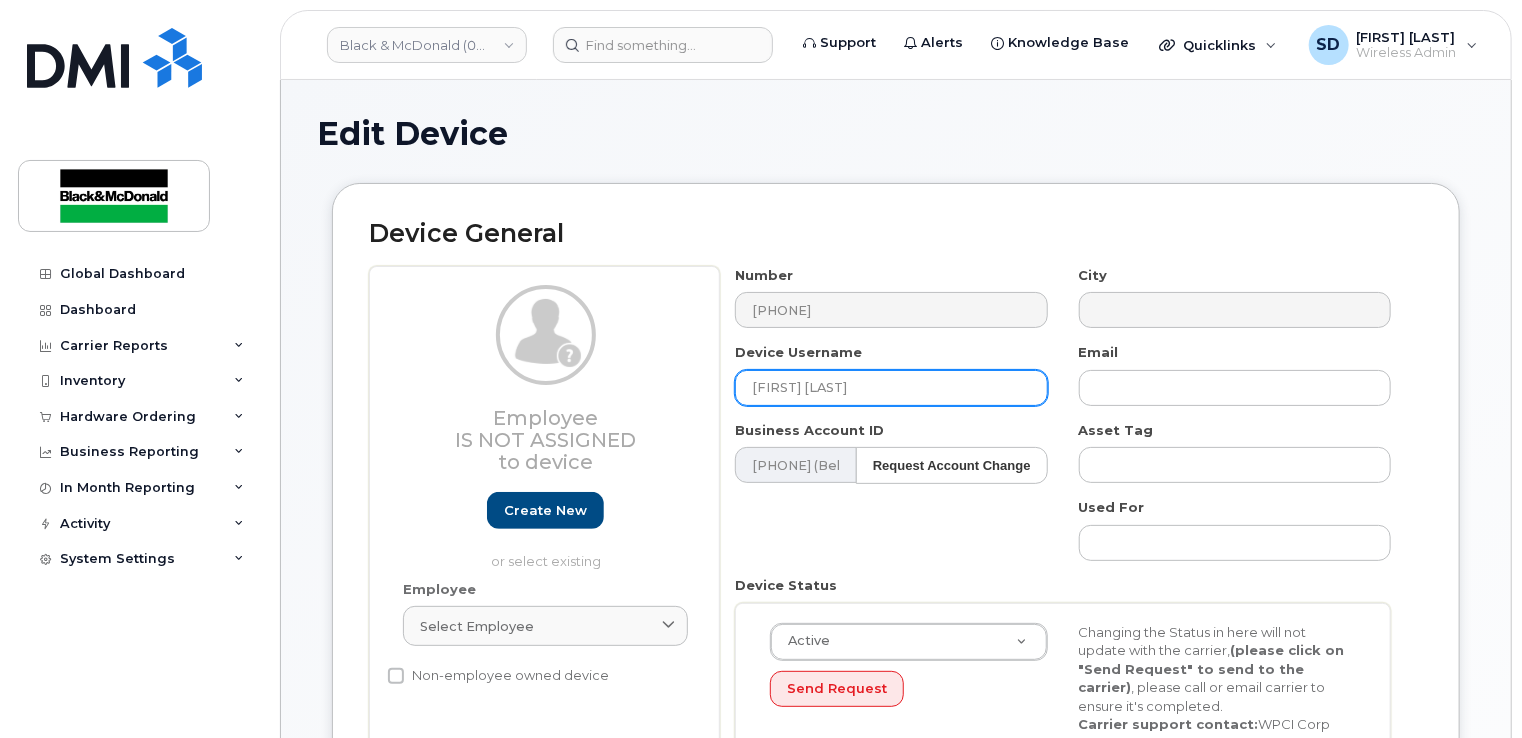 drag, startPoint x: 916, startPoint y: 395, endPoint x: 437, endPoint y: 366, distance: 479.87708 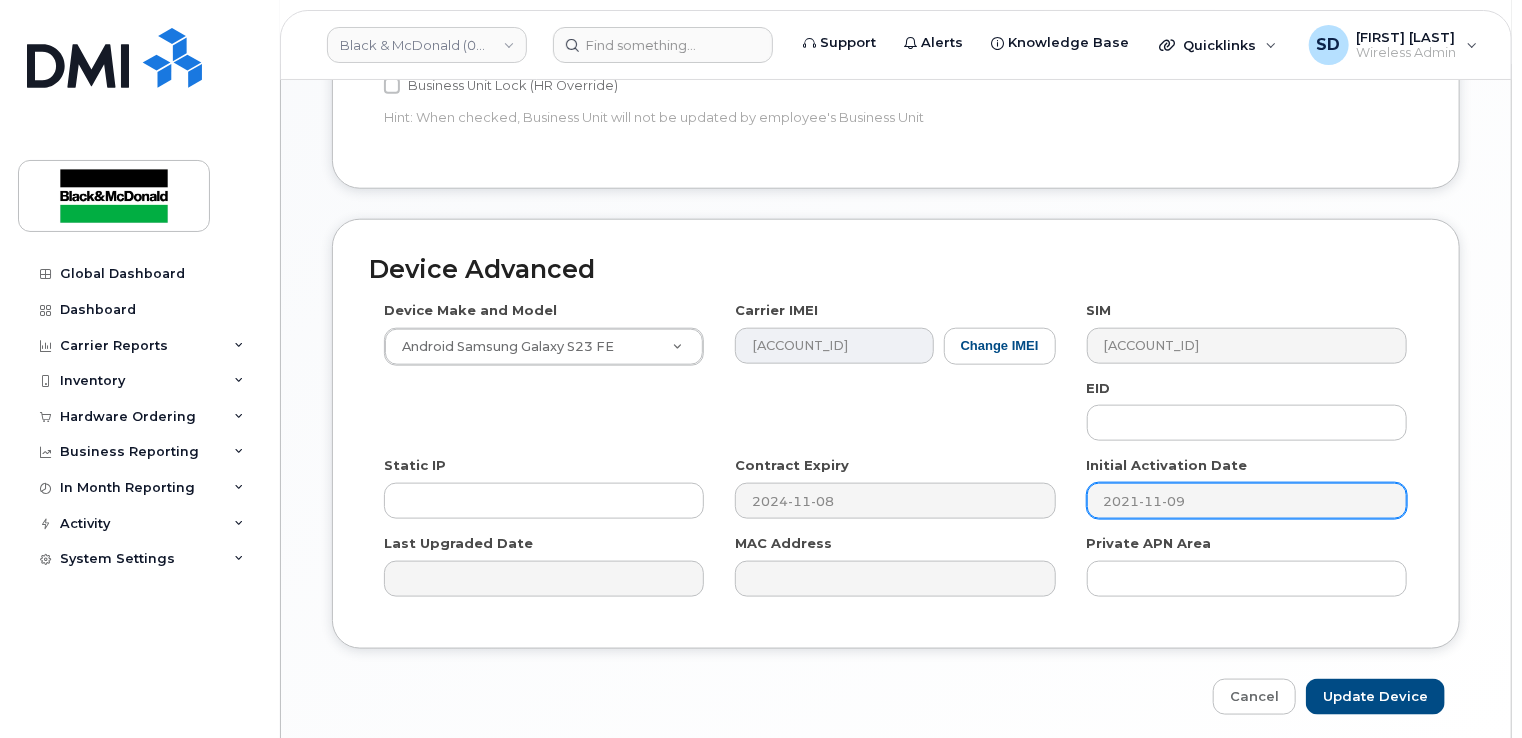 scroll, scrollTop: 1053, scrollLeft: 0, axis: vertical 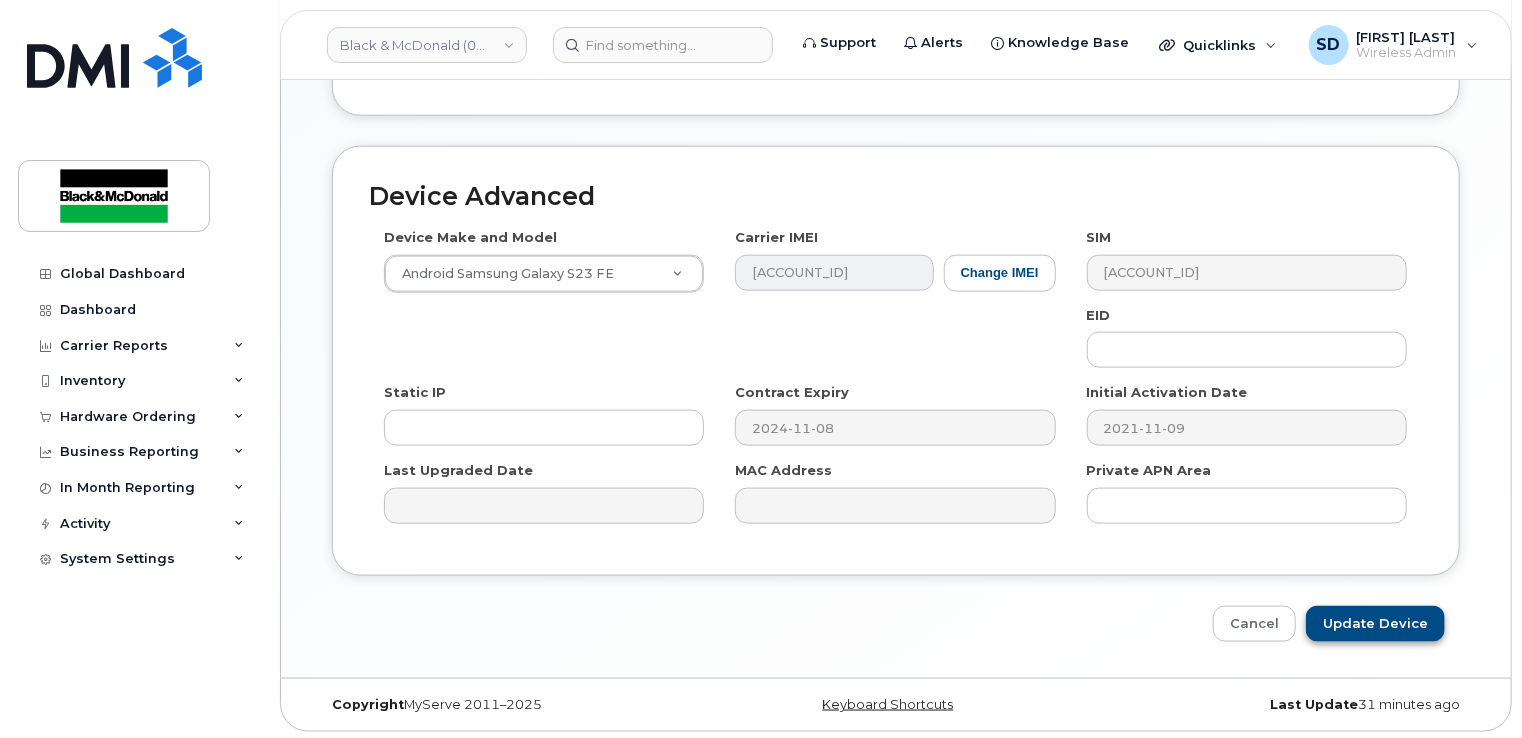 type on "Available" 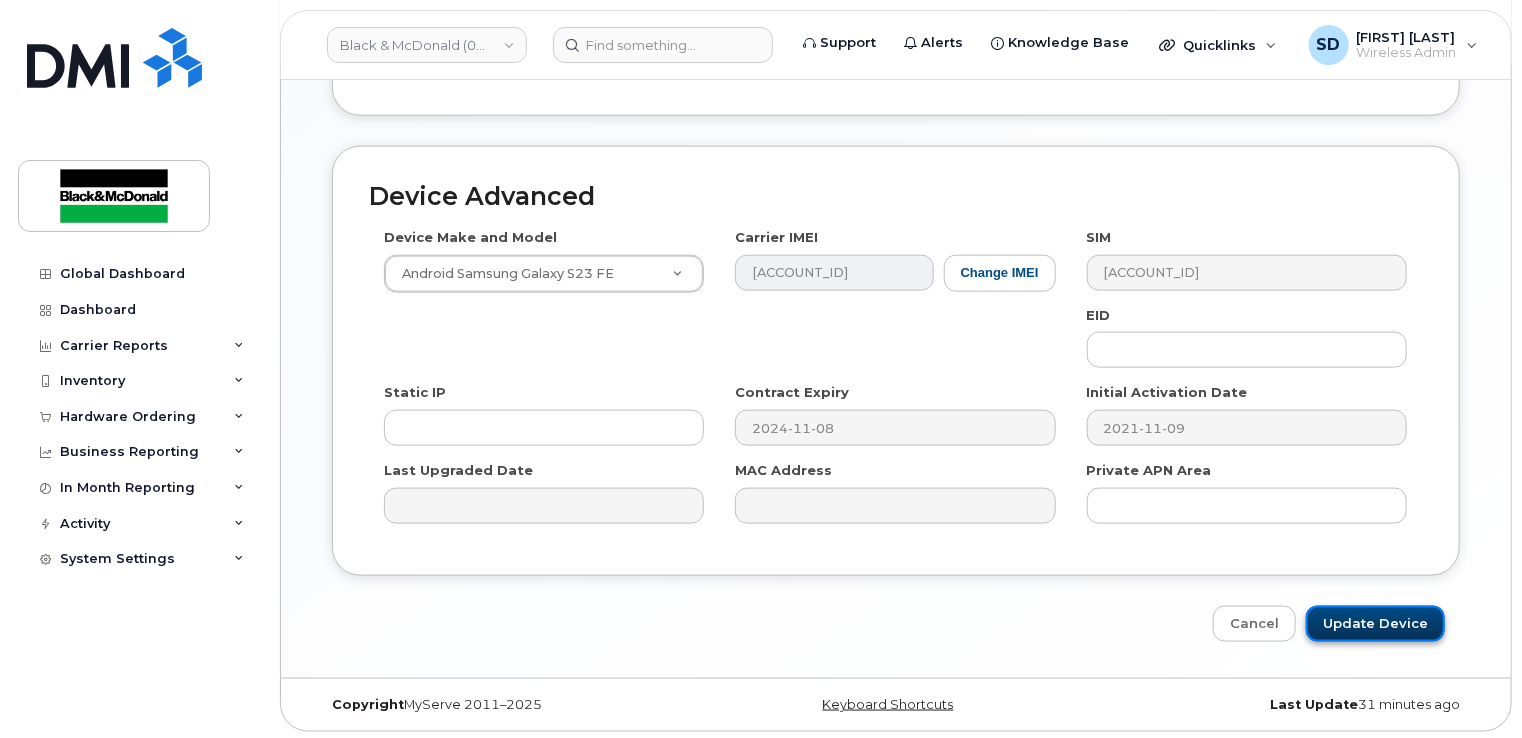 click on "Update Device" 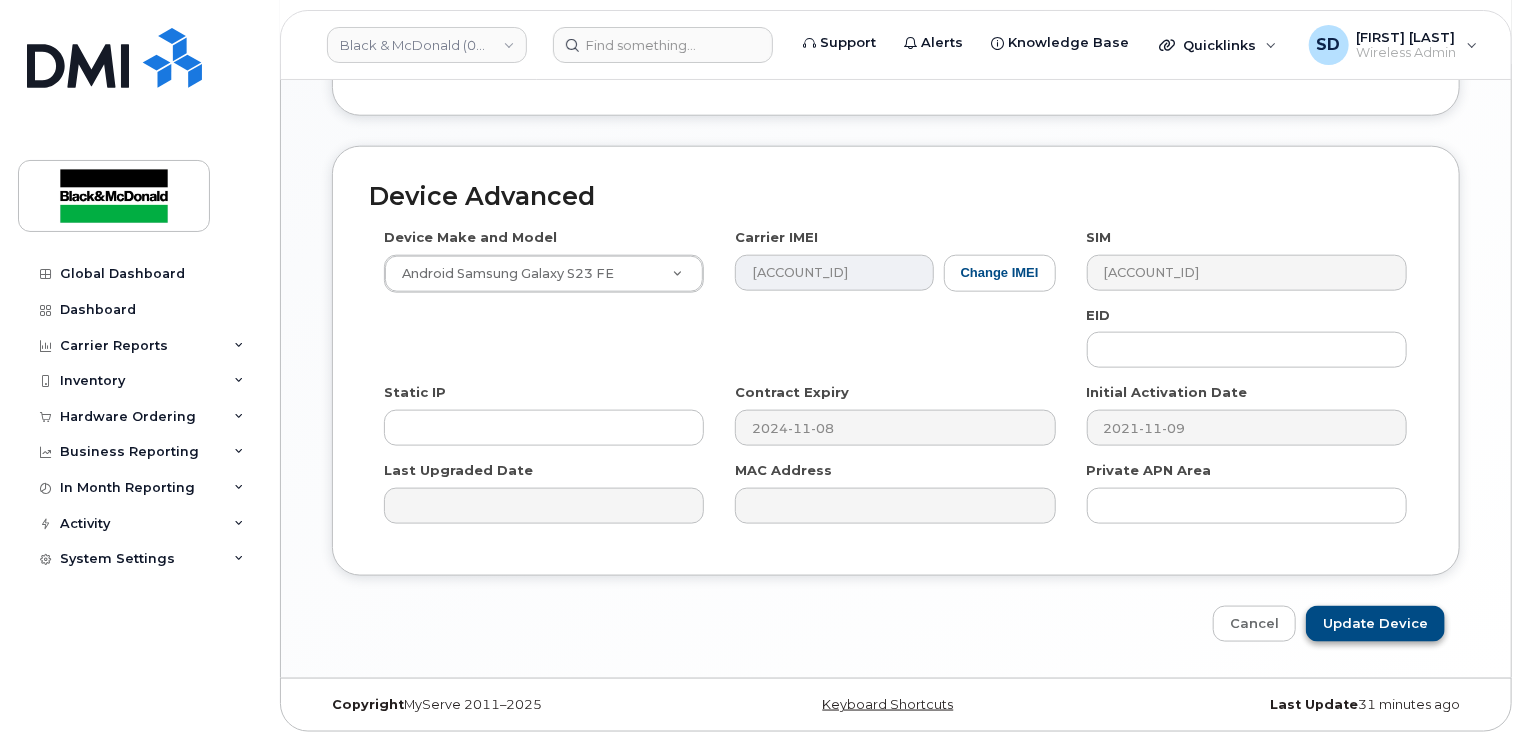 type on "Saving..." 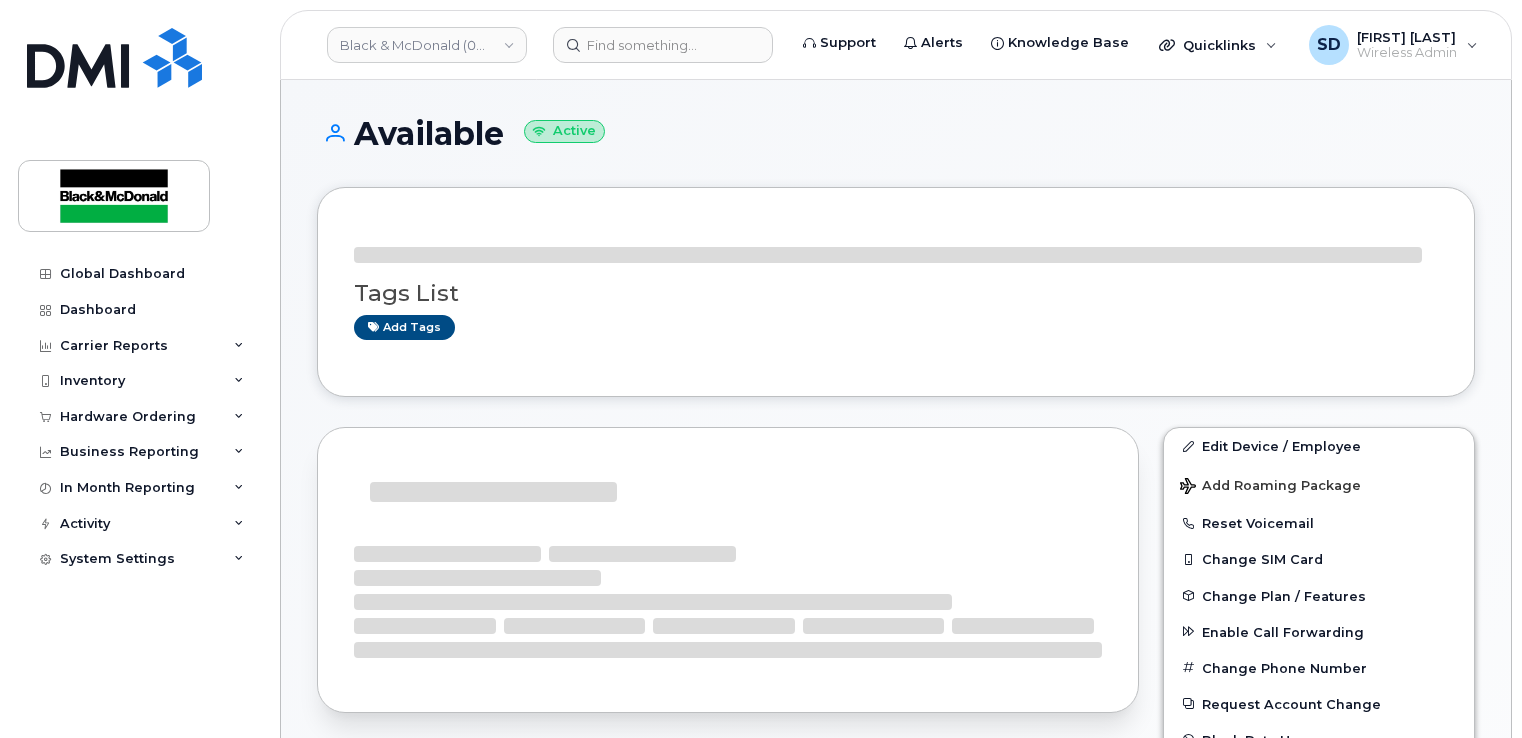 scroll, scrollTop: 0, scrollLeft: 0, axis: both 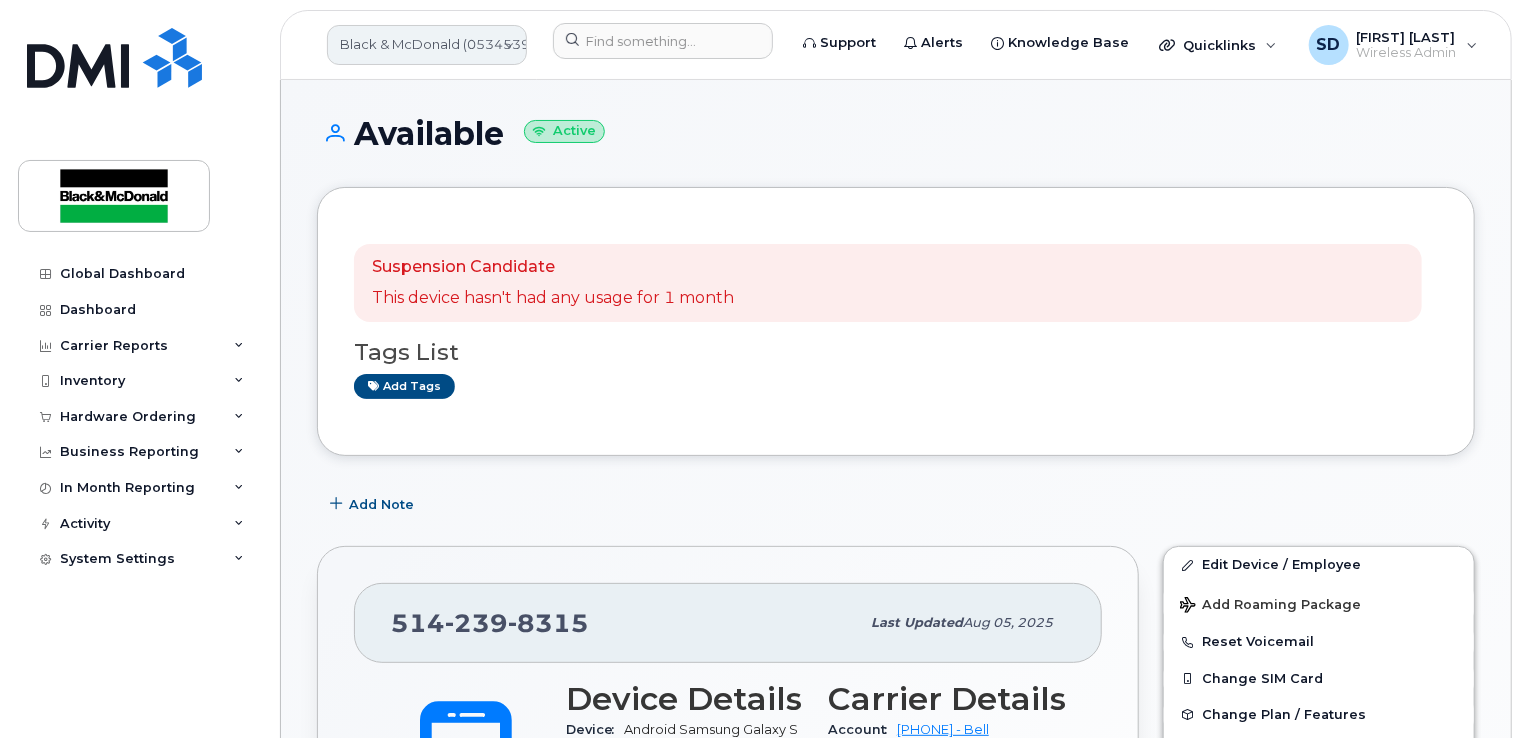 click on "Black & McDonald (0534539400)" 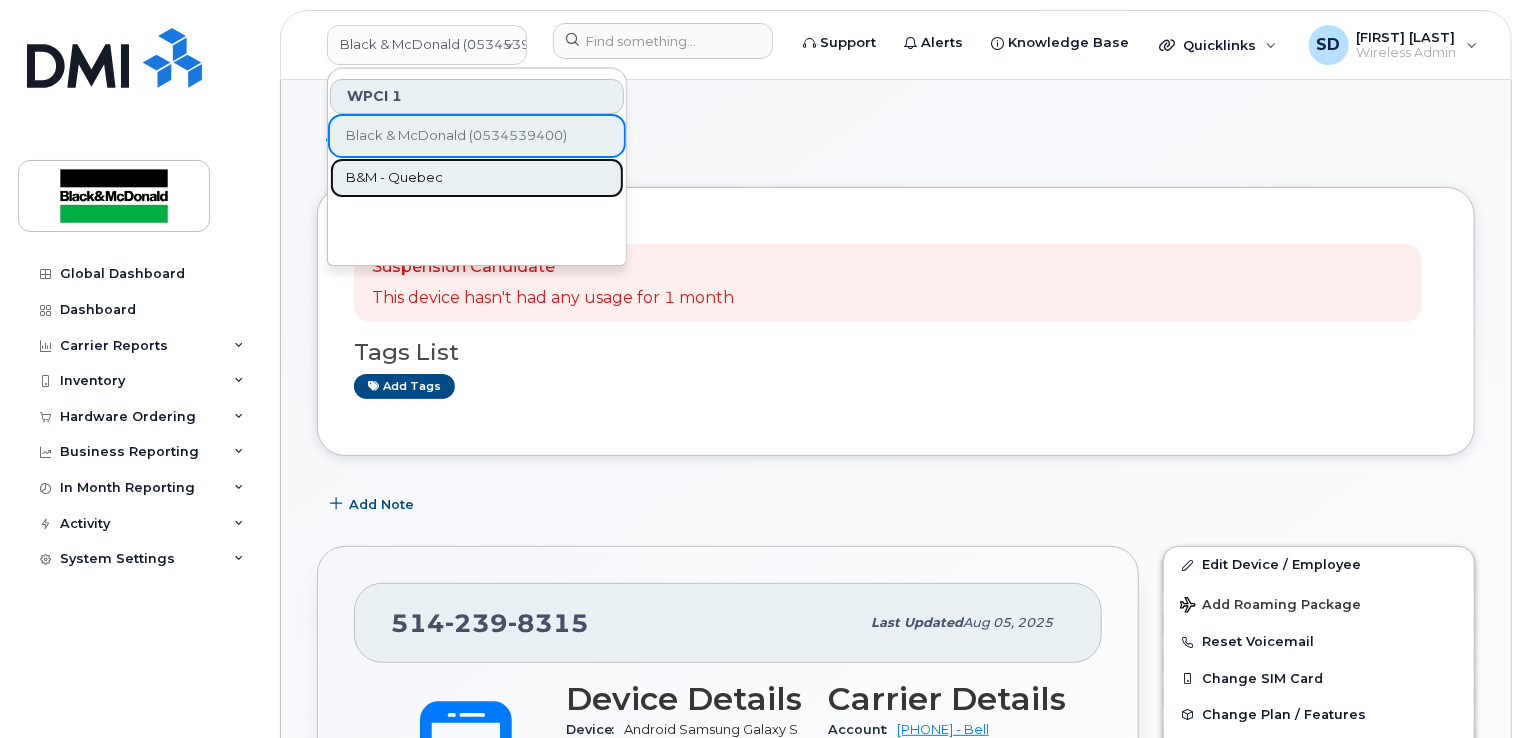 click on "B&M - Quebec" 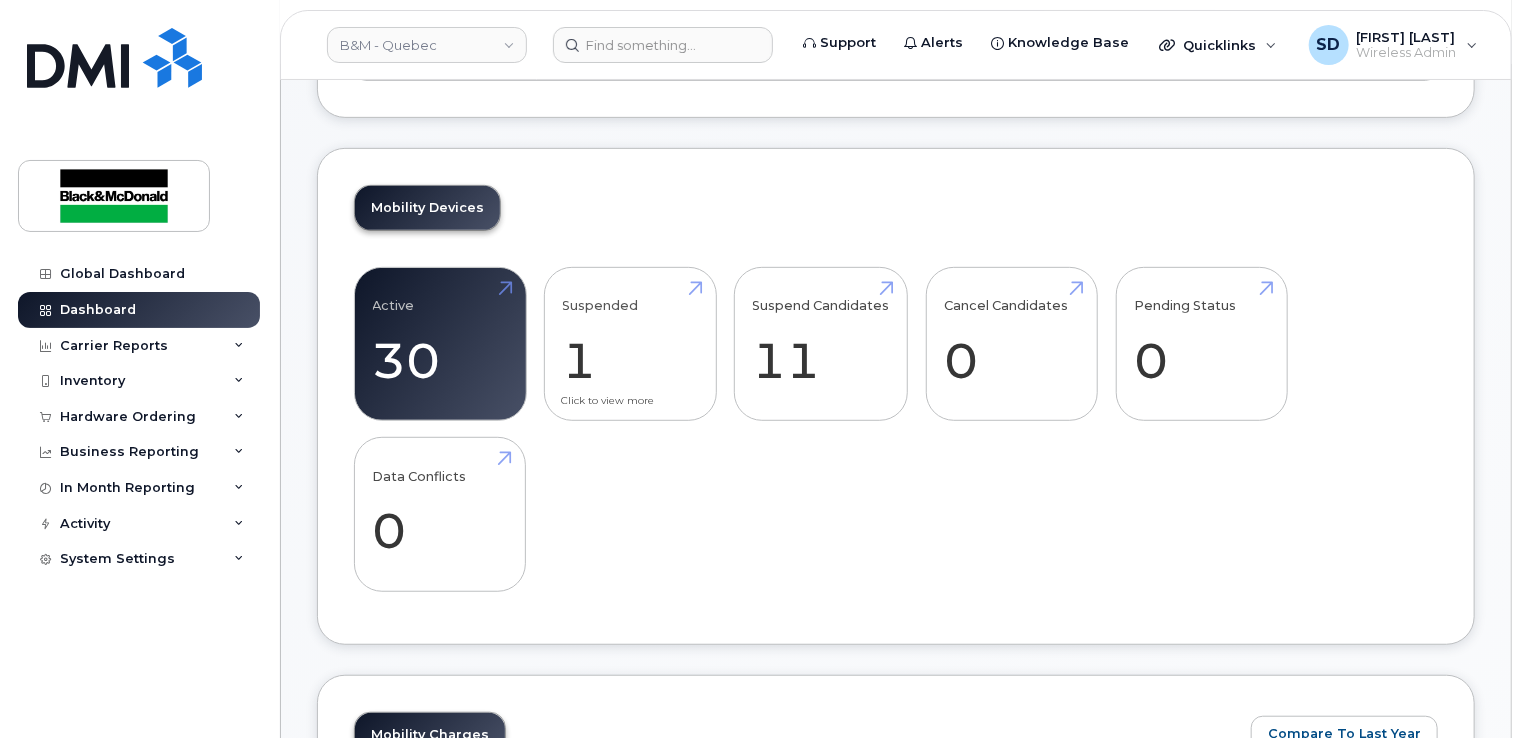 scroll, scrollTop: 400, scrollLeft: 0, axis: vertical 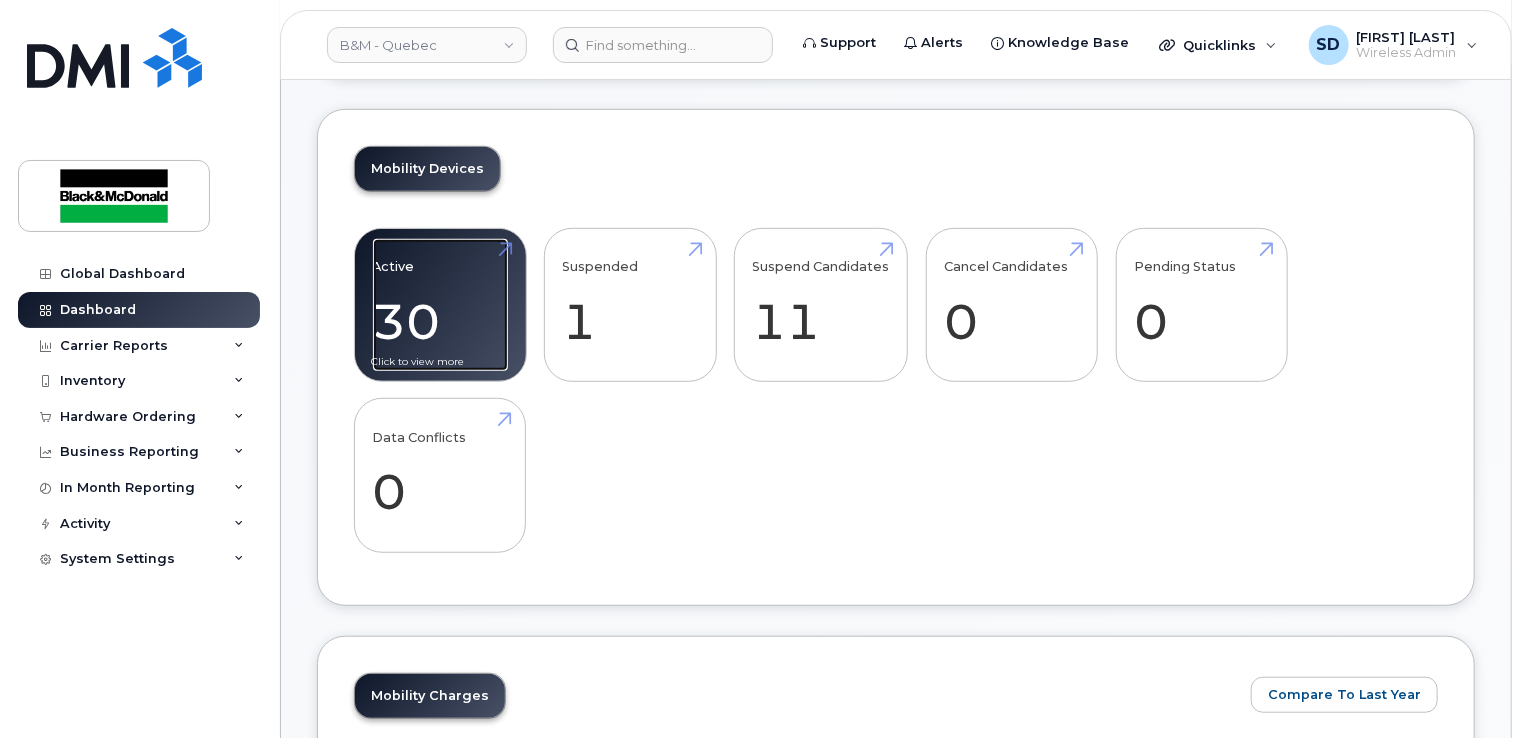 click on "Active
30
-54%" at bounding box center [440, 305] 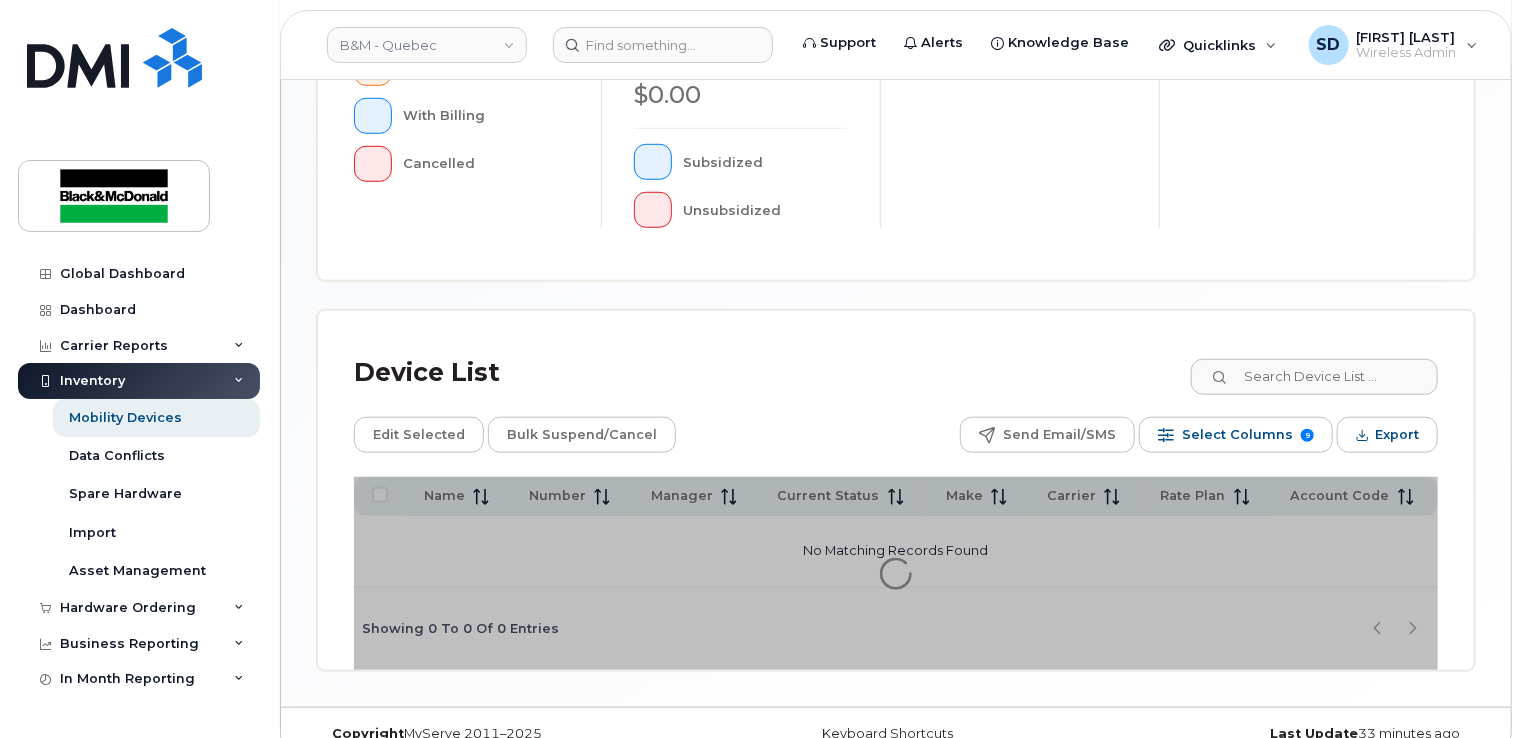 scroll, scrollTop: 711, scrollLeft: 0, axis: vertical 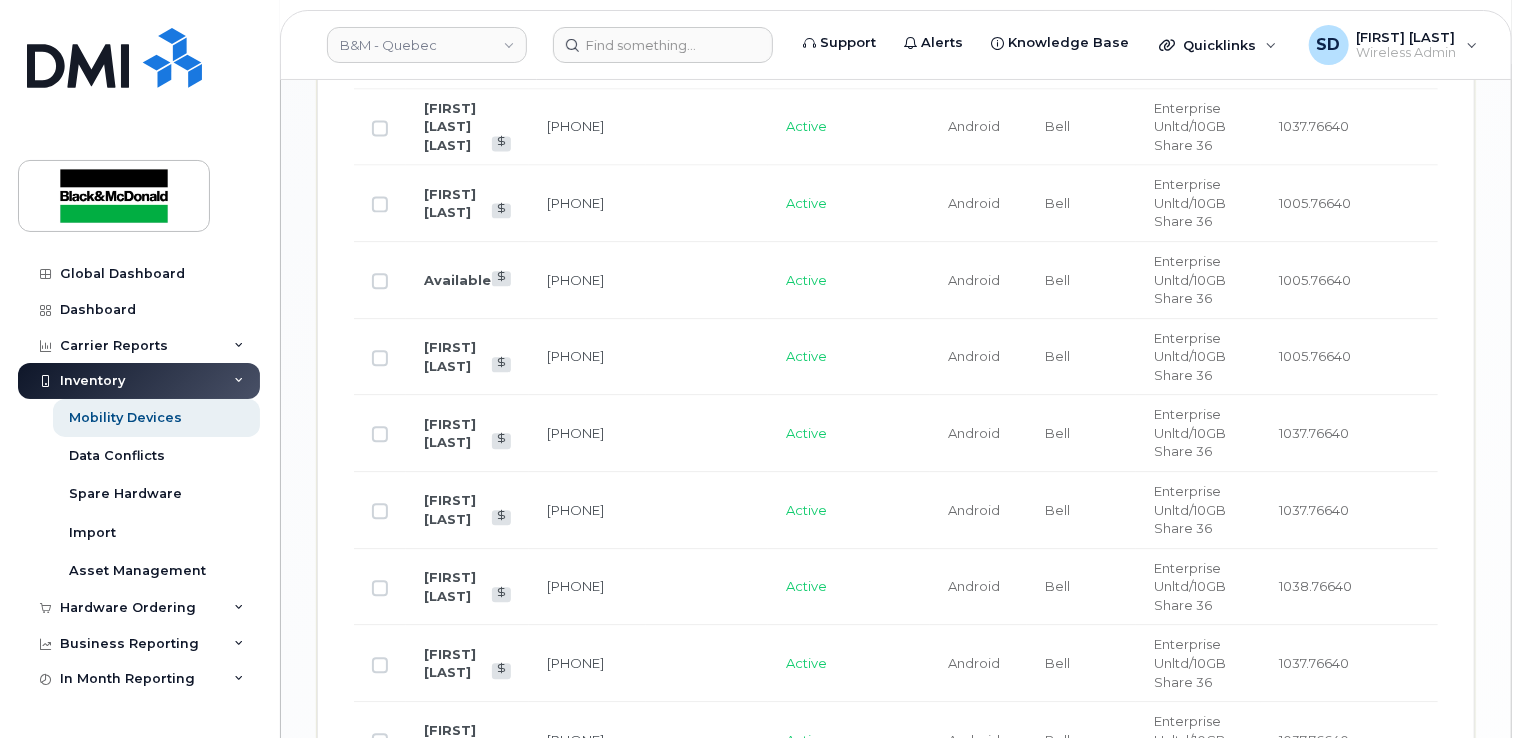 click on "Available" 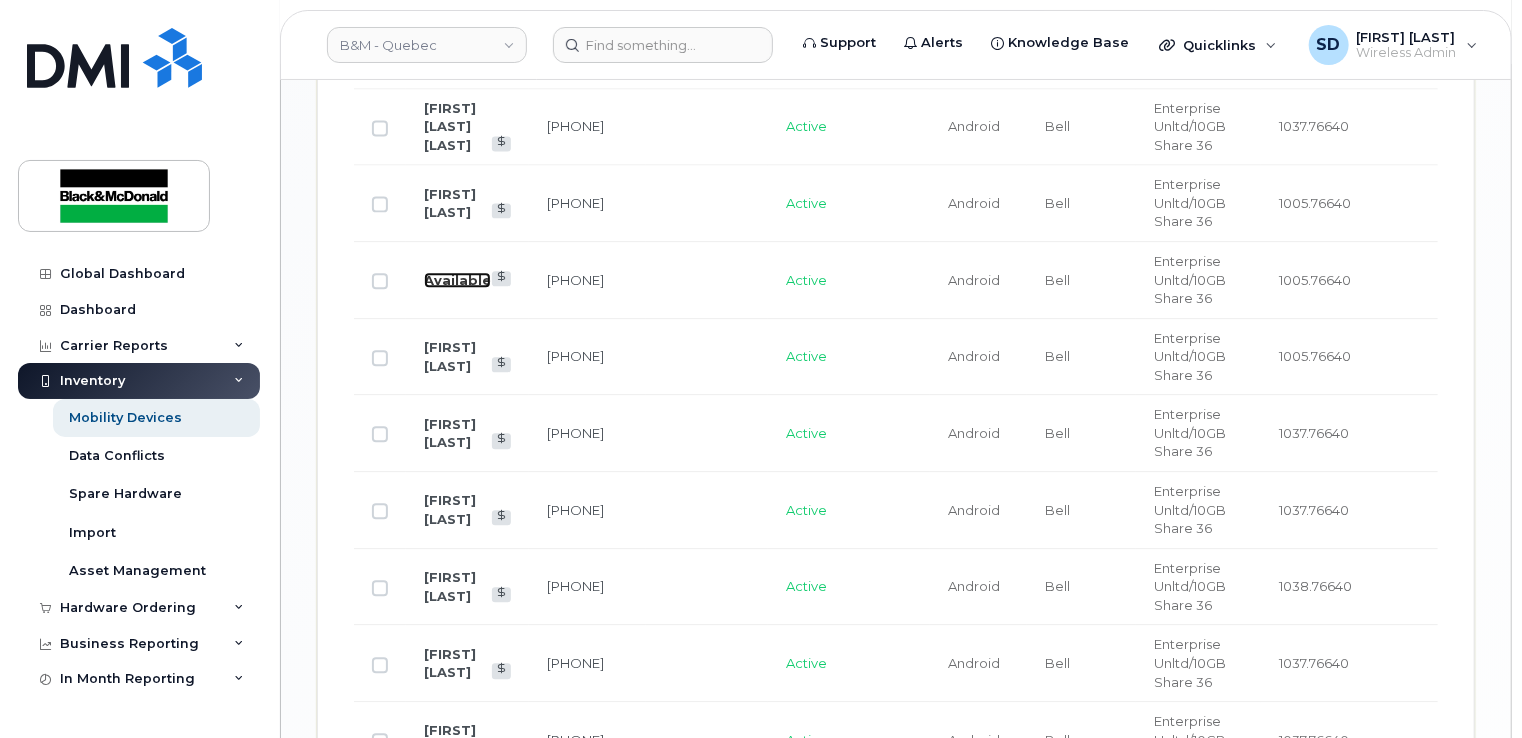 click on "Available" 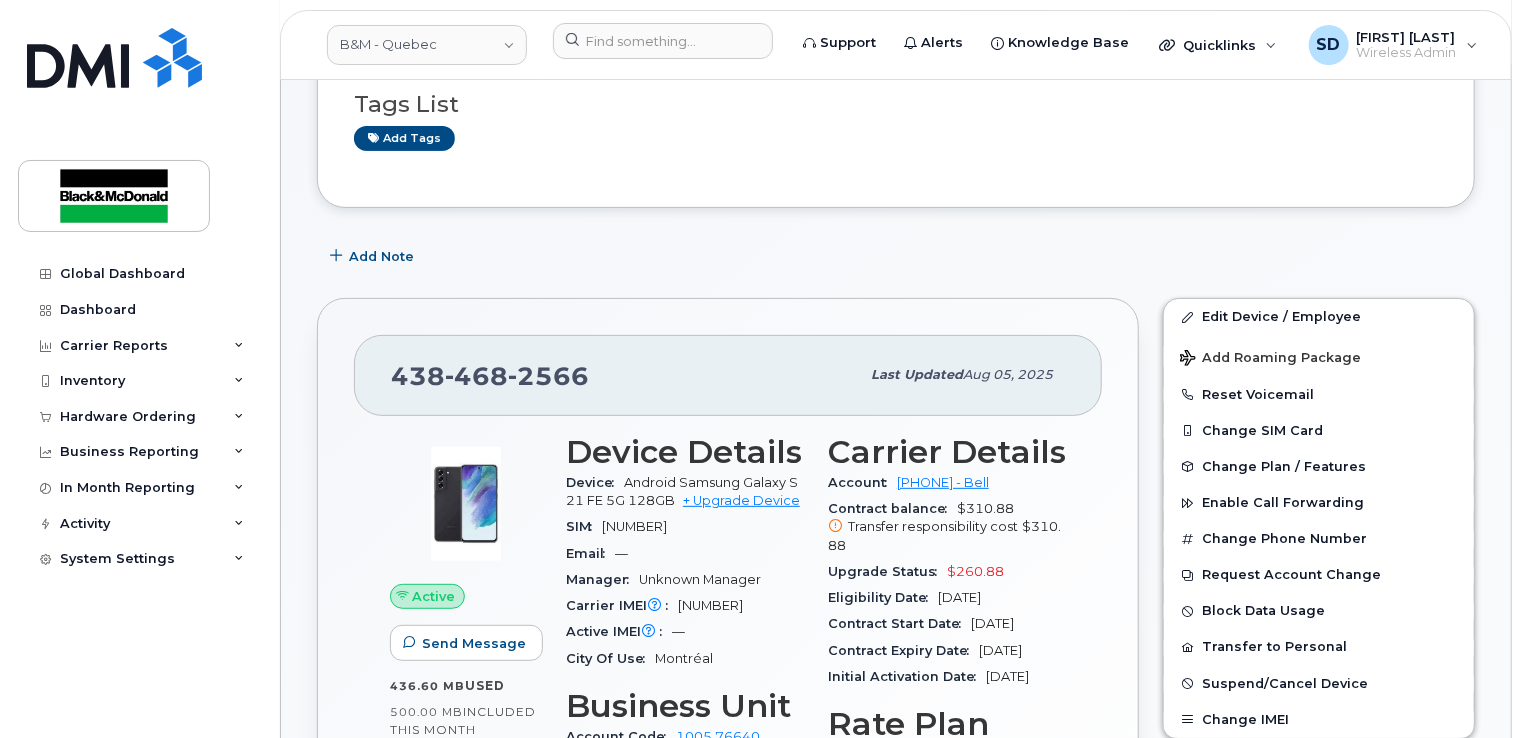scroll, scrollTop: 0, scrollLeft: 0, axis: both 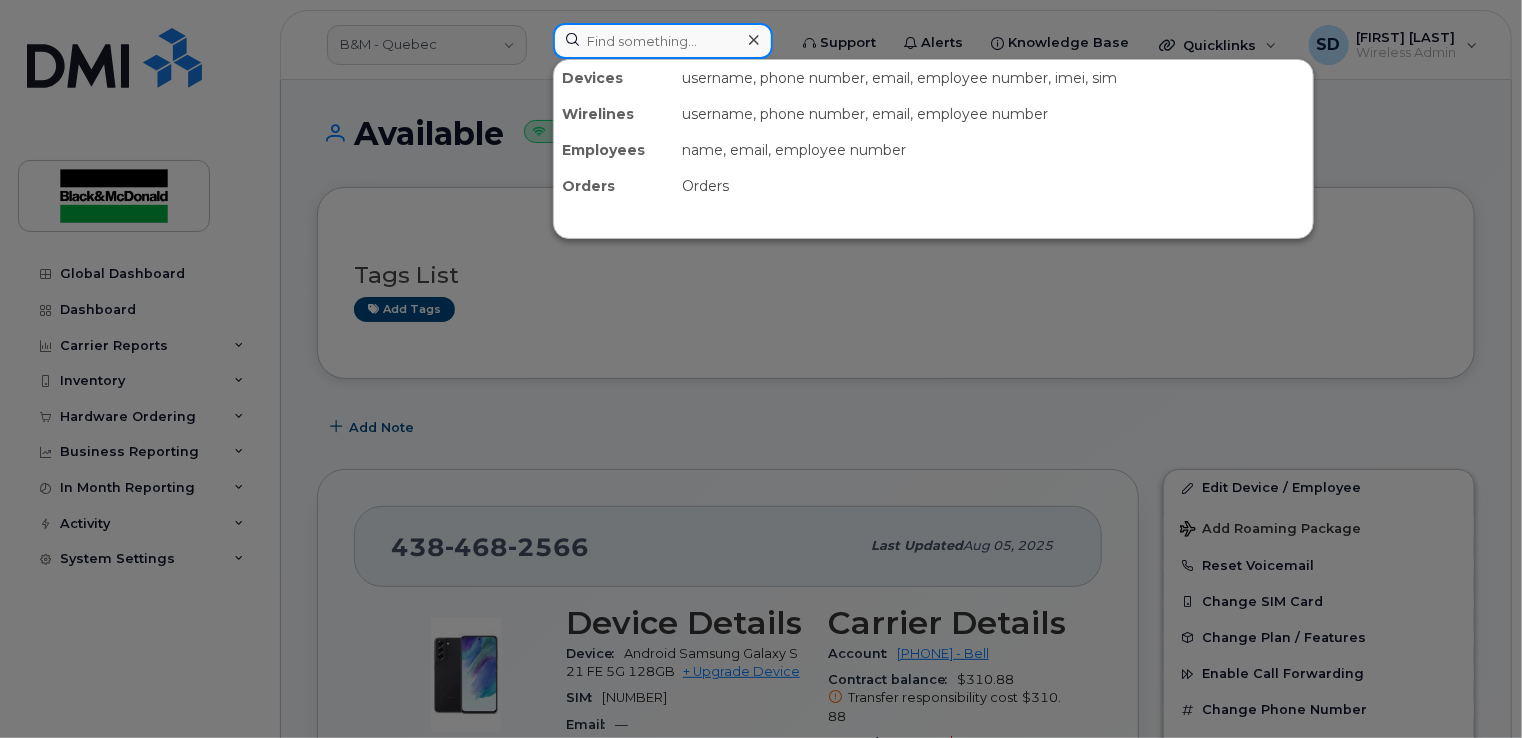 click at bounding box center (663, 41) 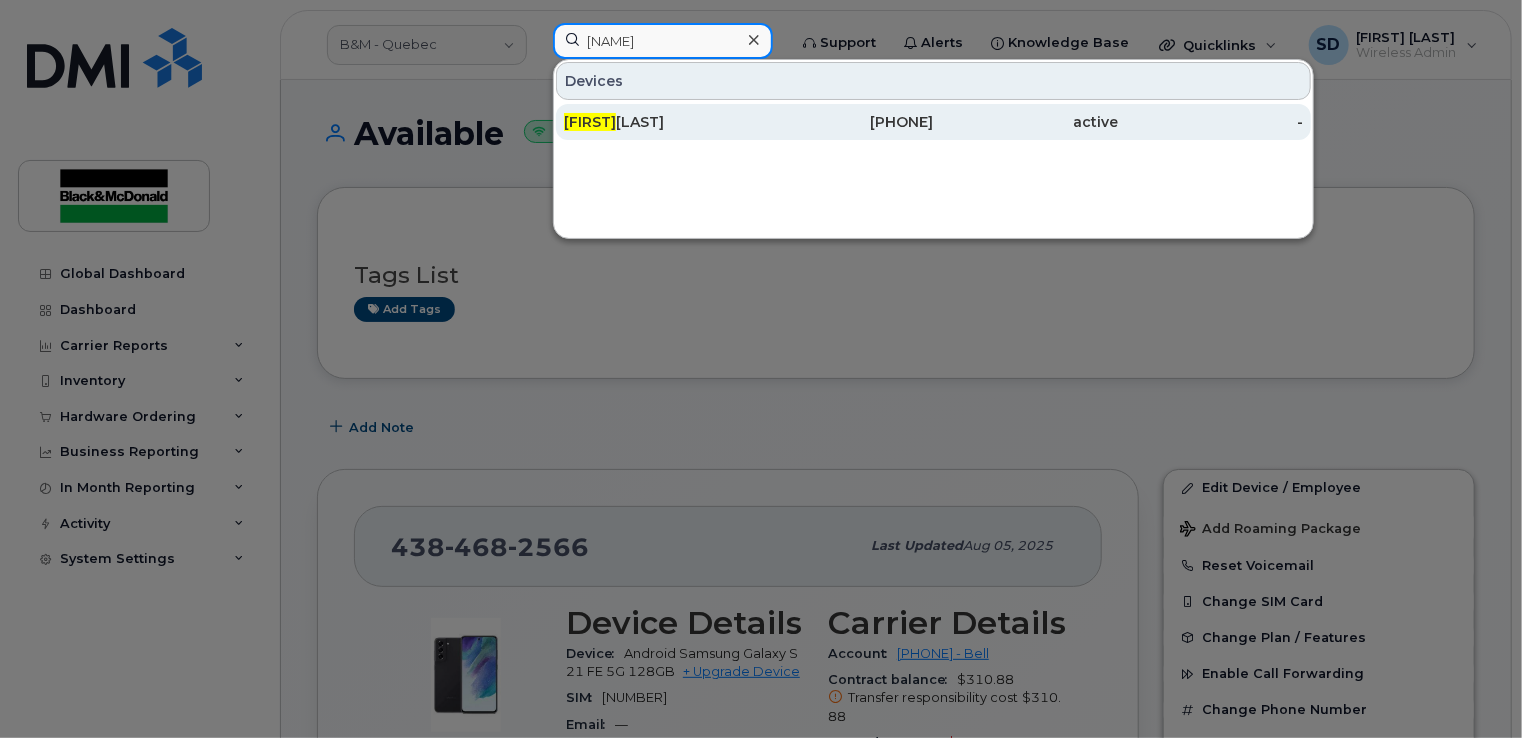 type on "john" 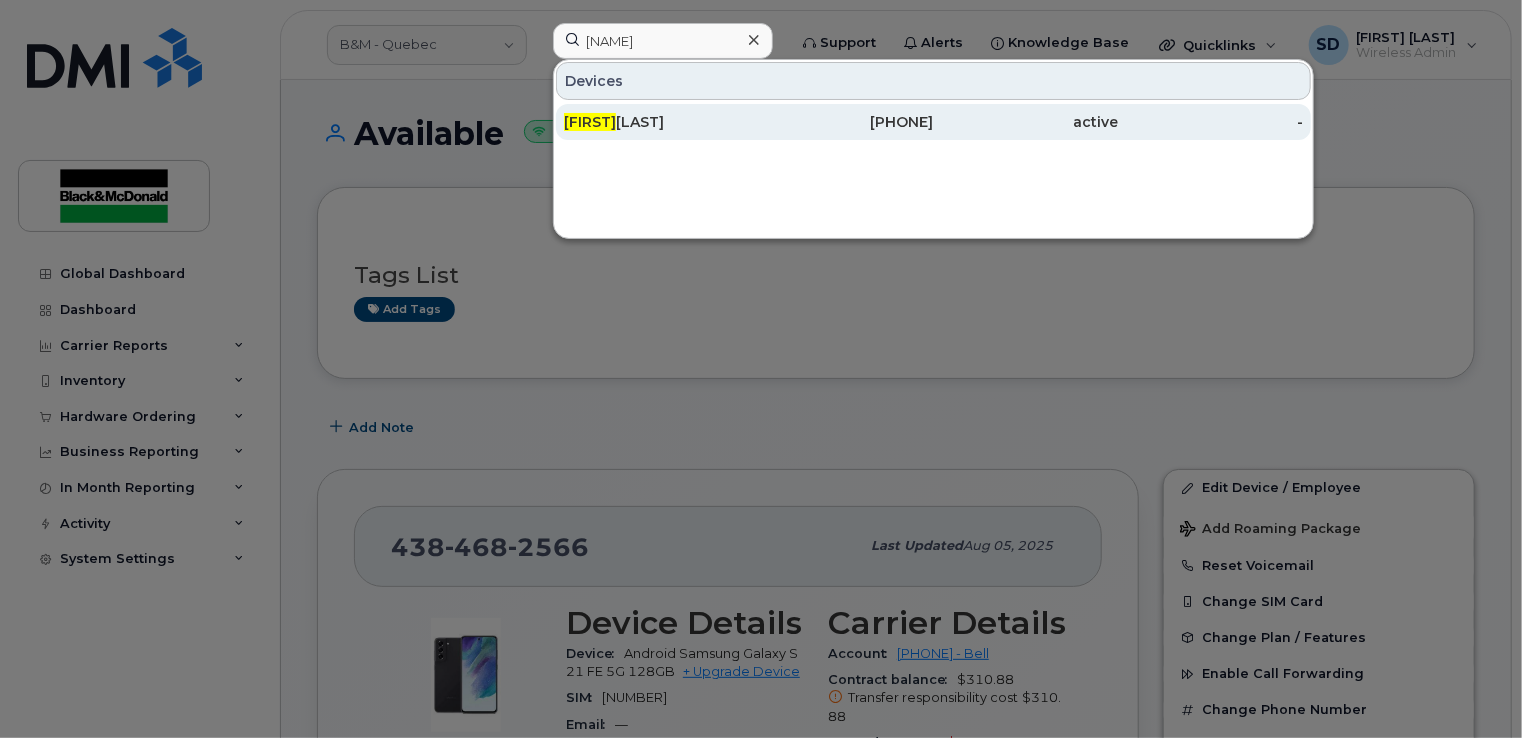 click on "John  Pidgeon" 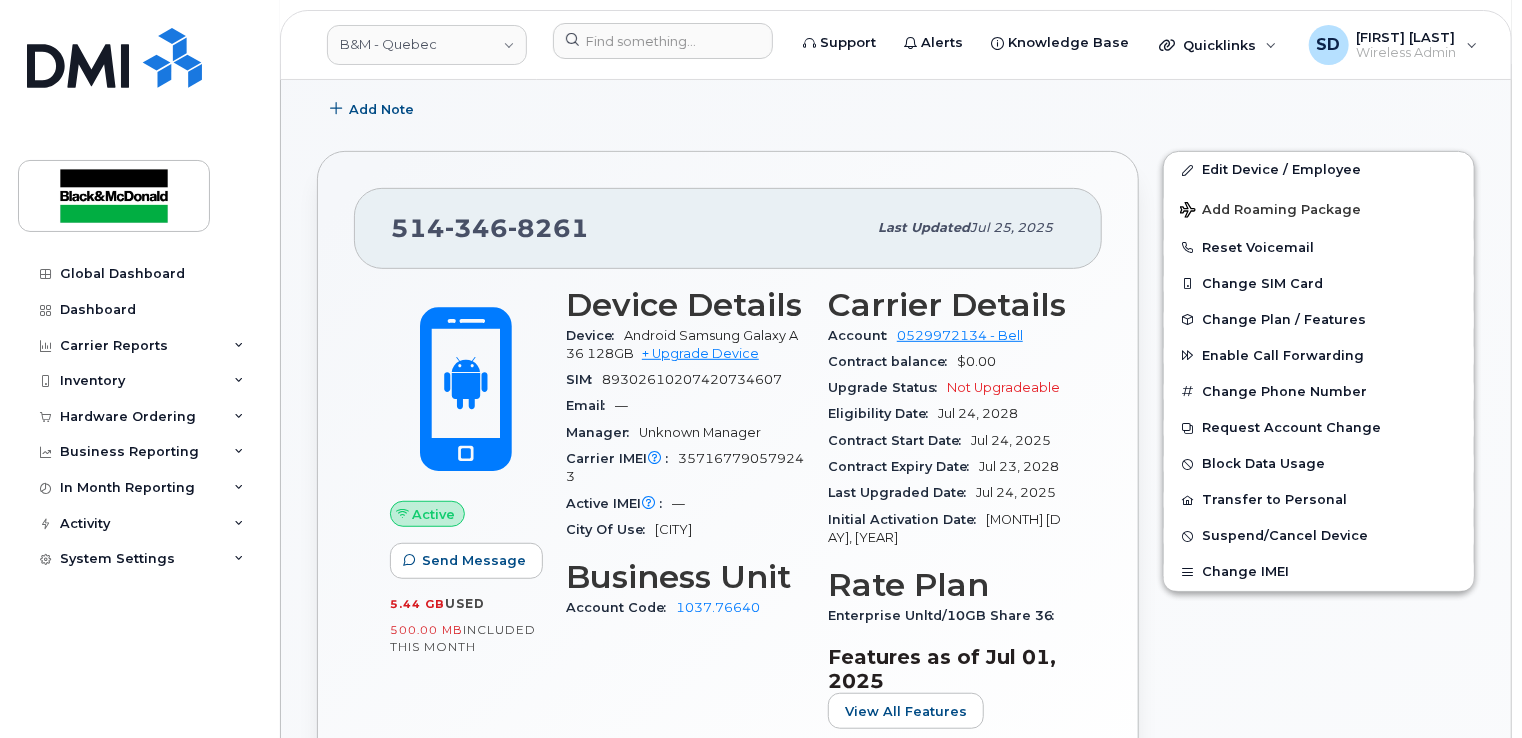 scroll, scrollTop: 400, scrollLeft: 0, axis: vertical 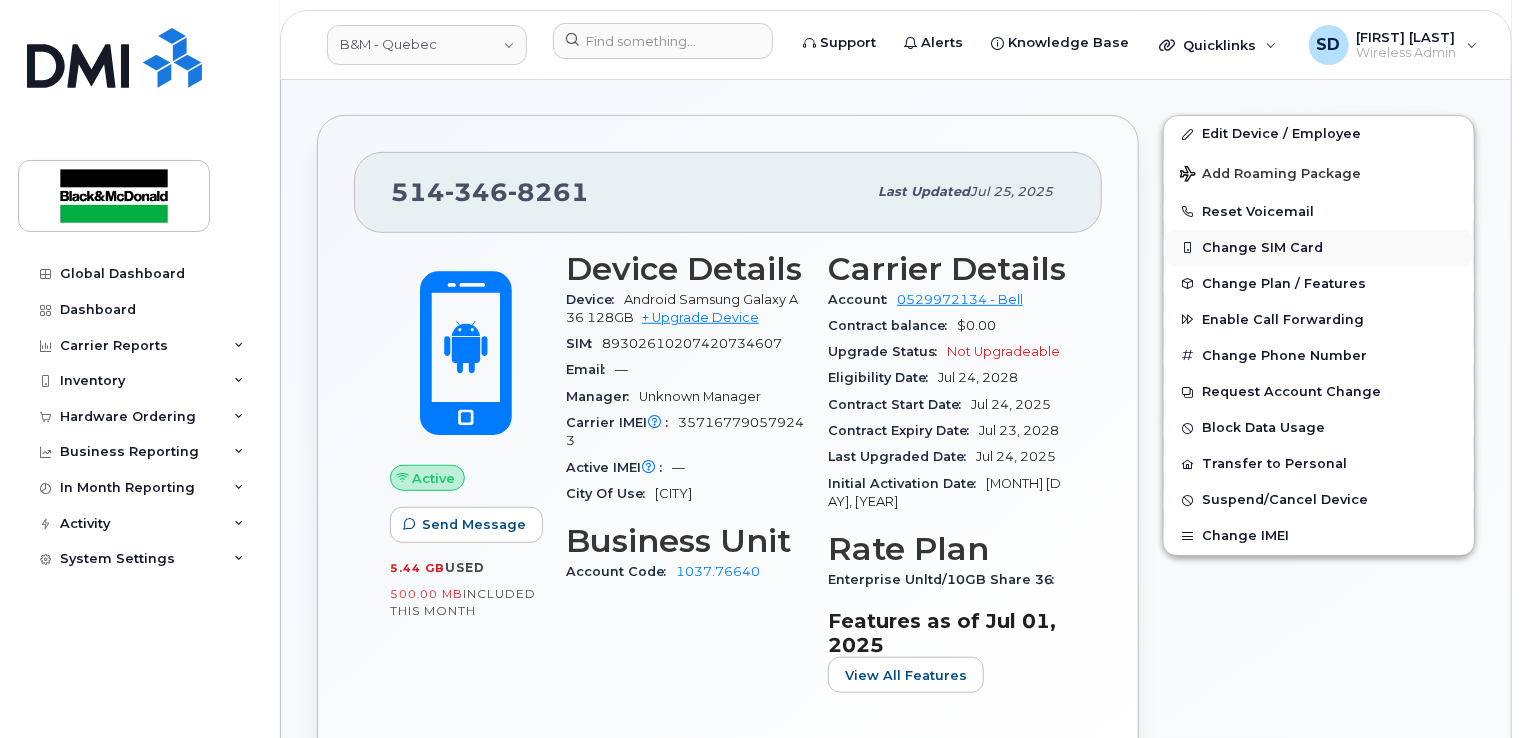click on "Change SIM Card" at bounding box center (1319, 248) 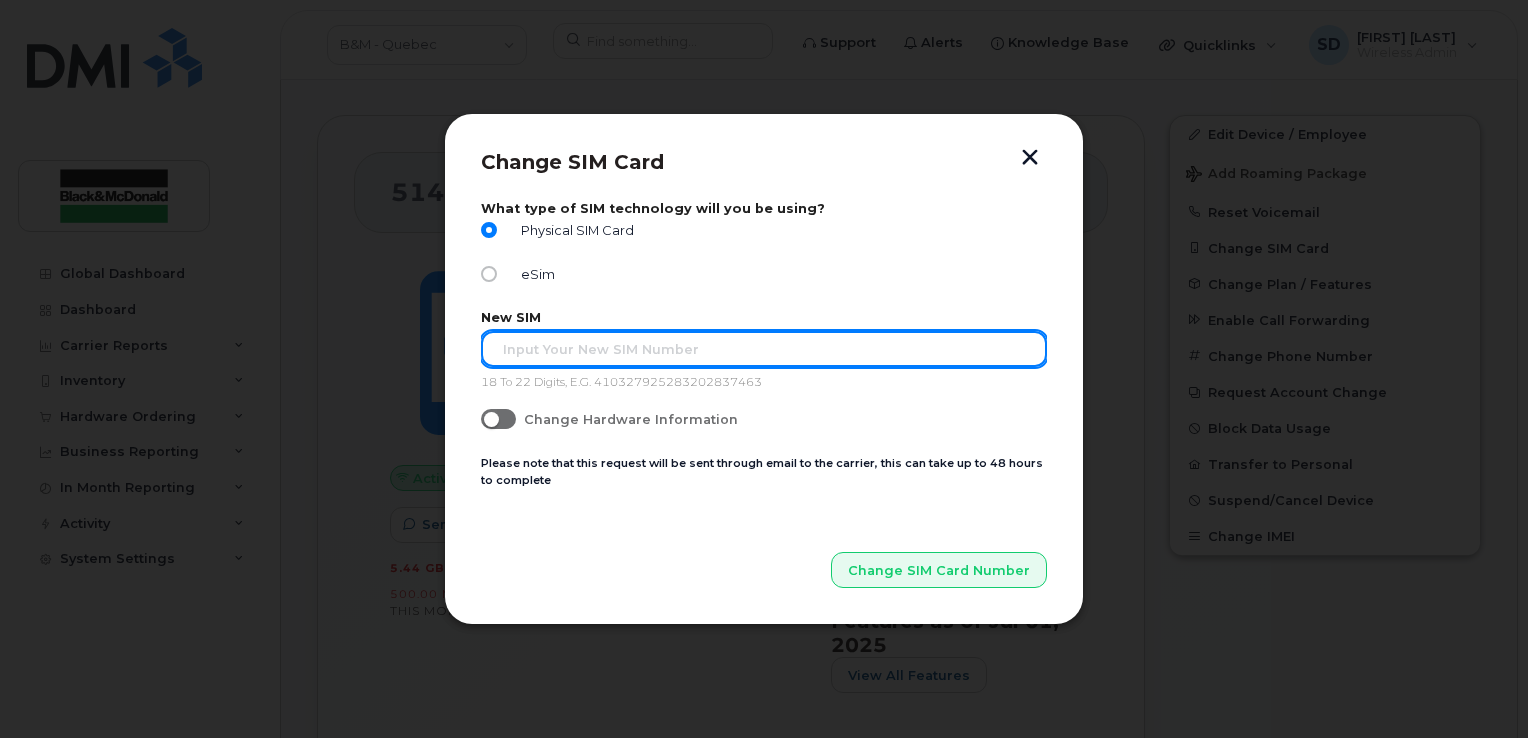 click at bounding box center [764, 349] 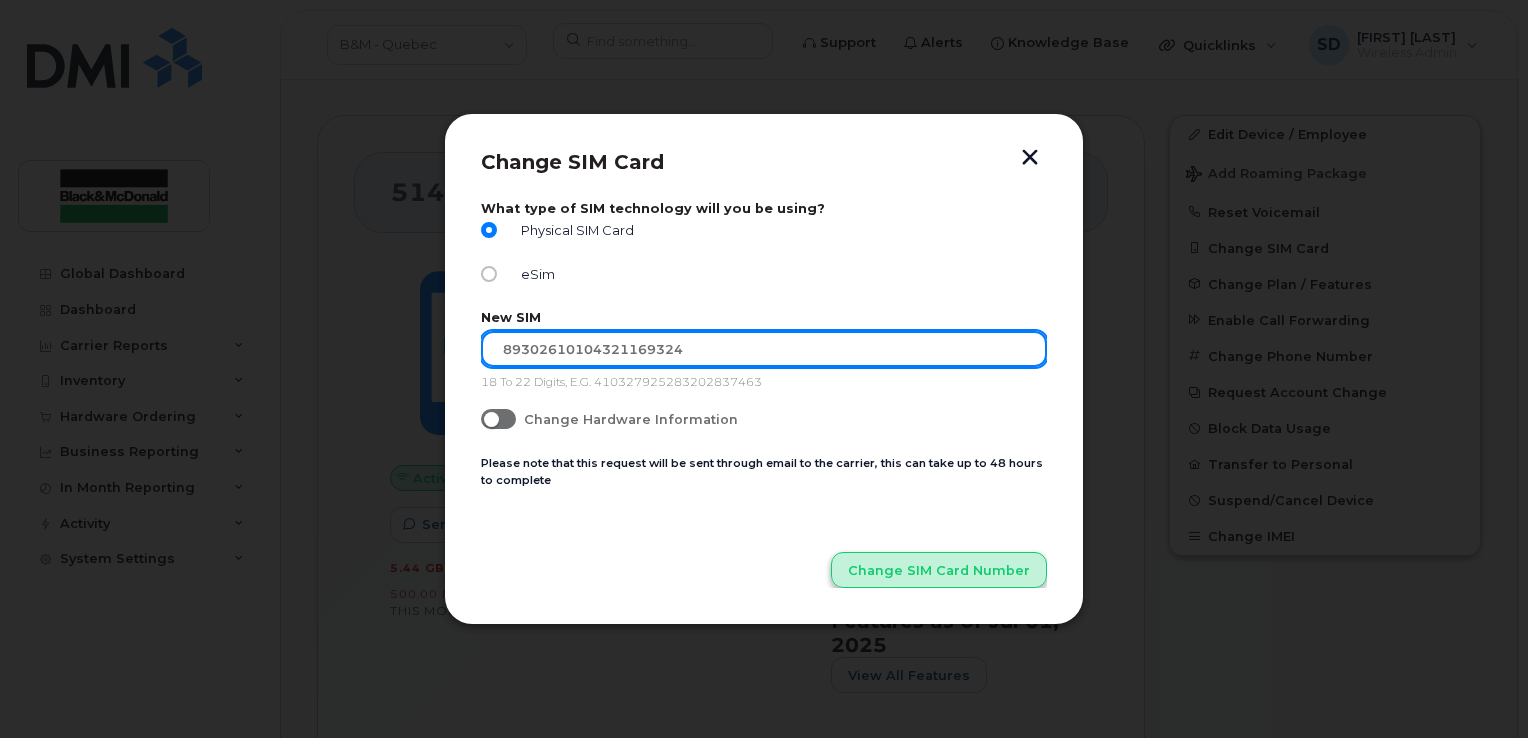 type on "89302610104321169324" 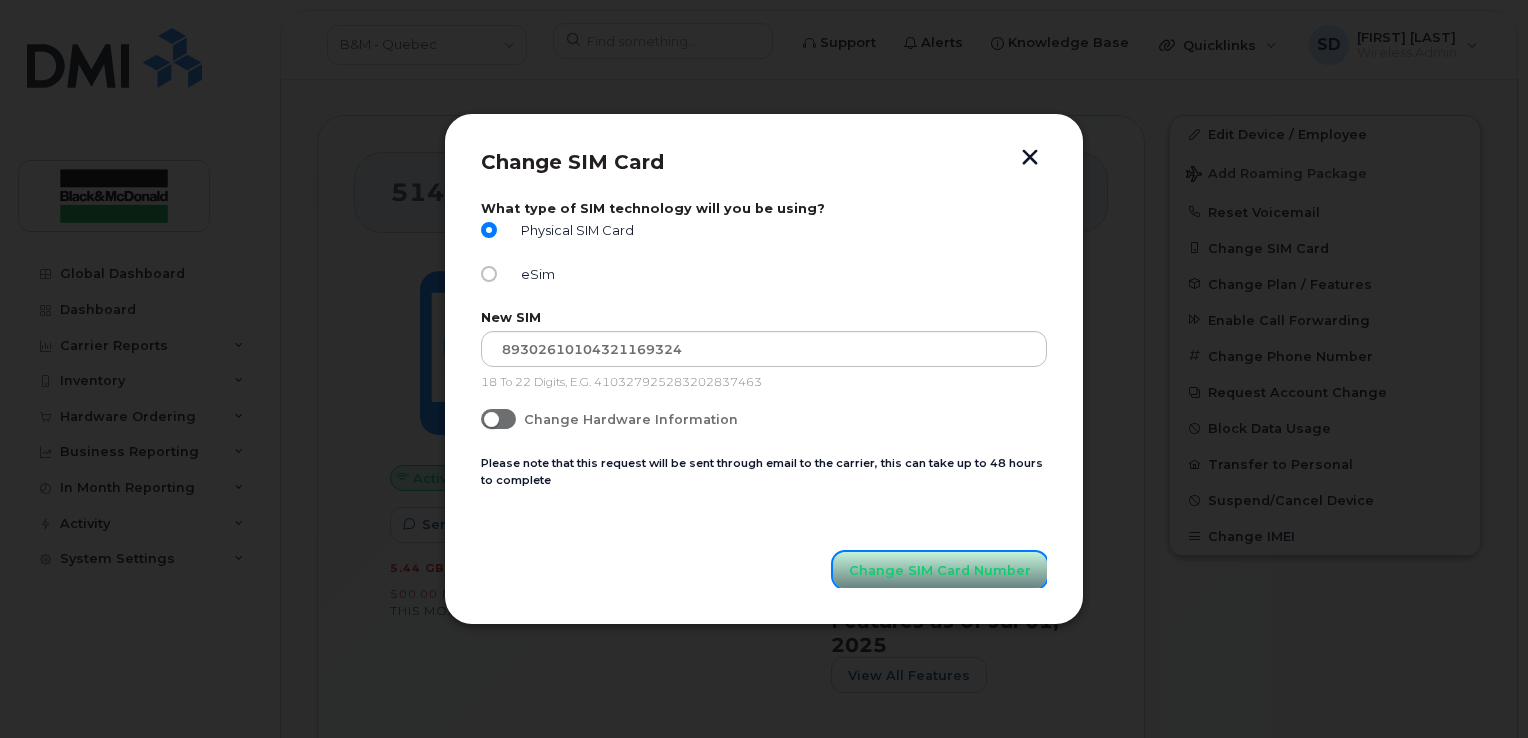 click on "Change SIM Card Number" at bounding box center (940, 570) 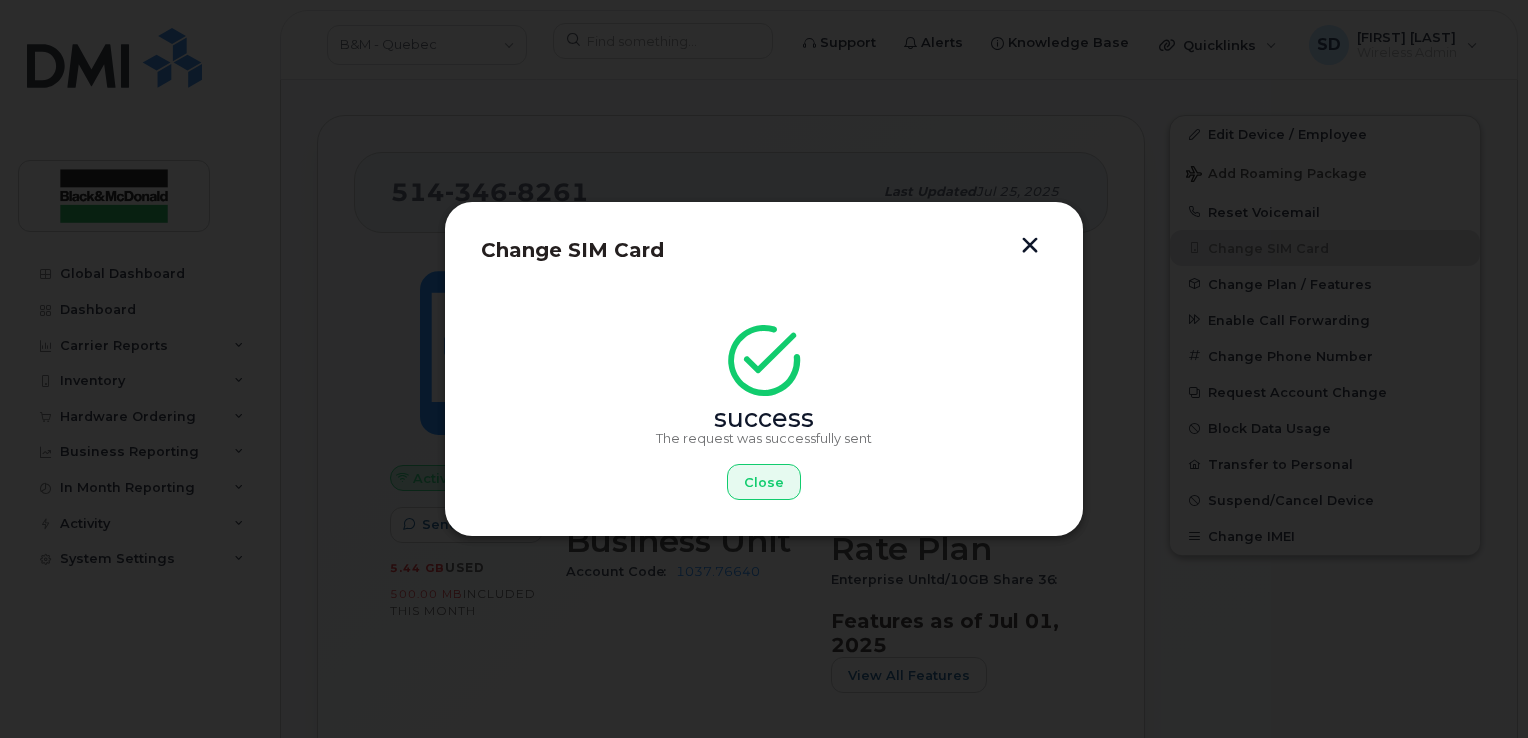 click at bounding box center [1030, 247] 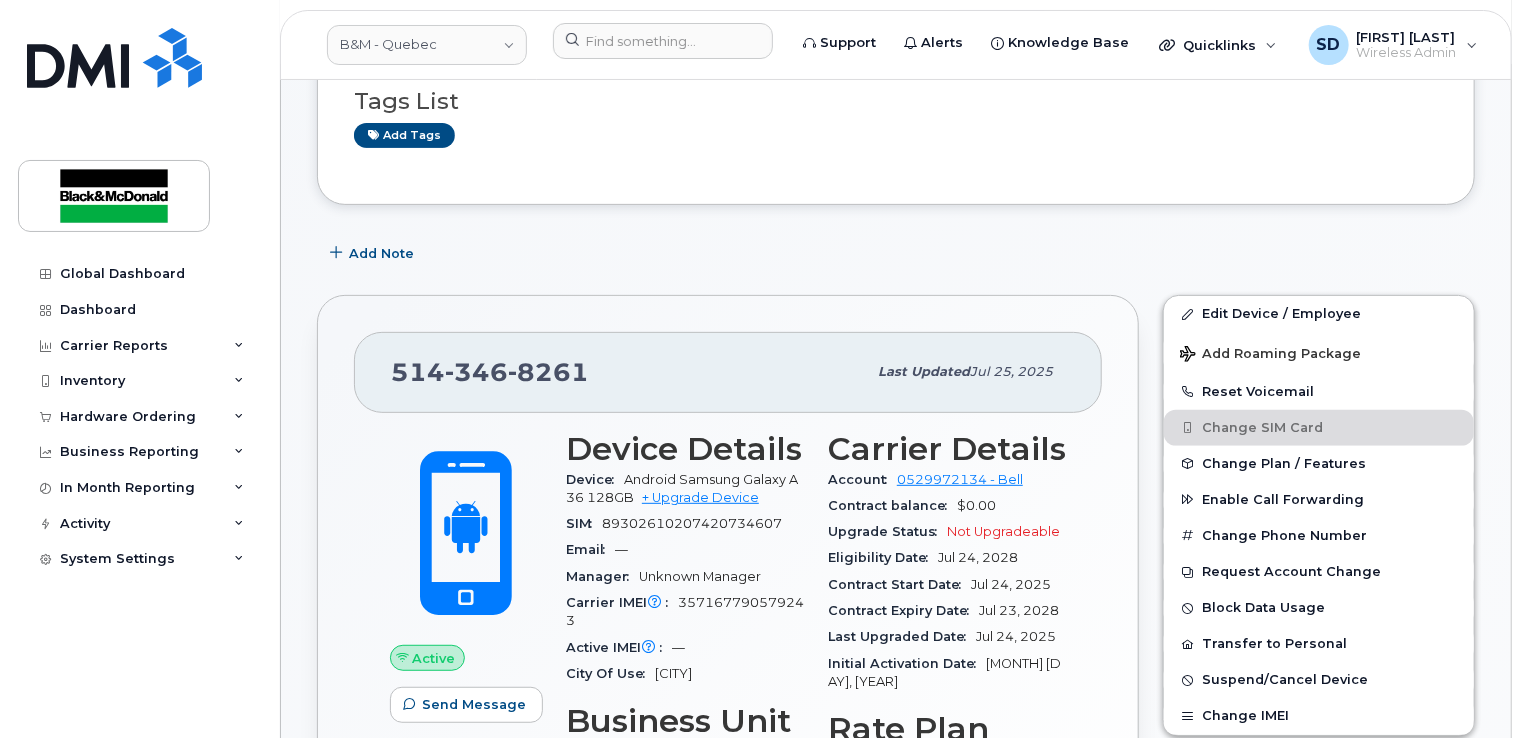 scroll, scrollTop: 300, scrollLeft: 0, axis: vertical 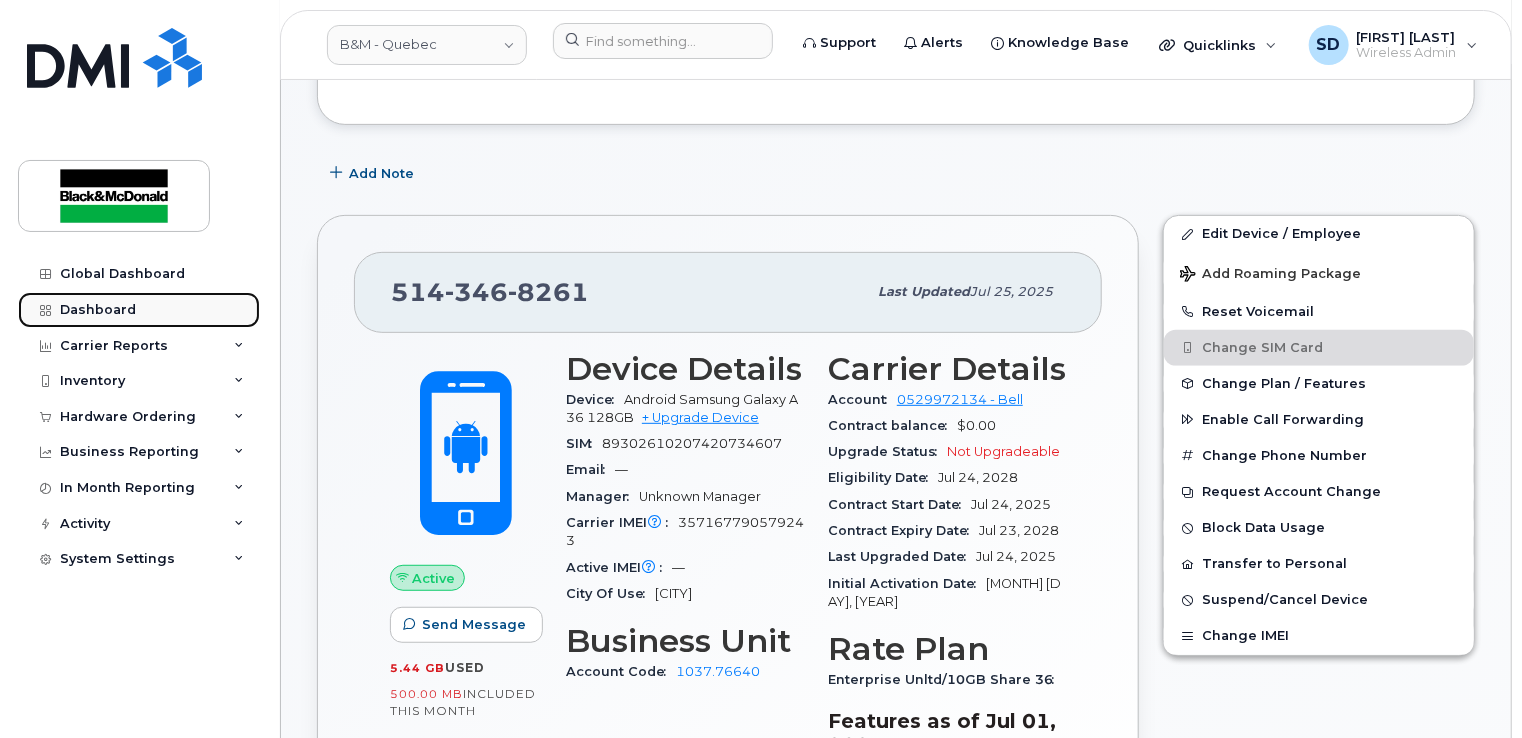 click on "Dashboard" at bounding box center [98, 310] 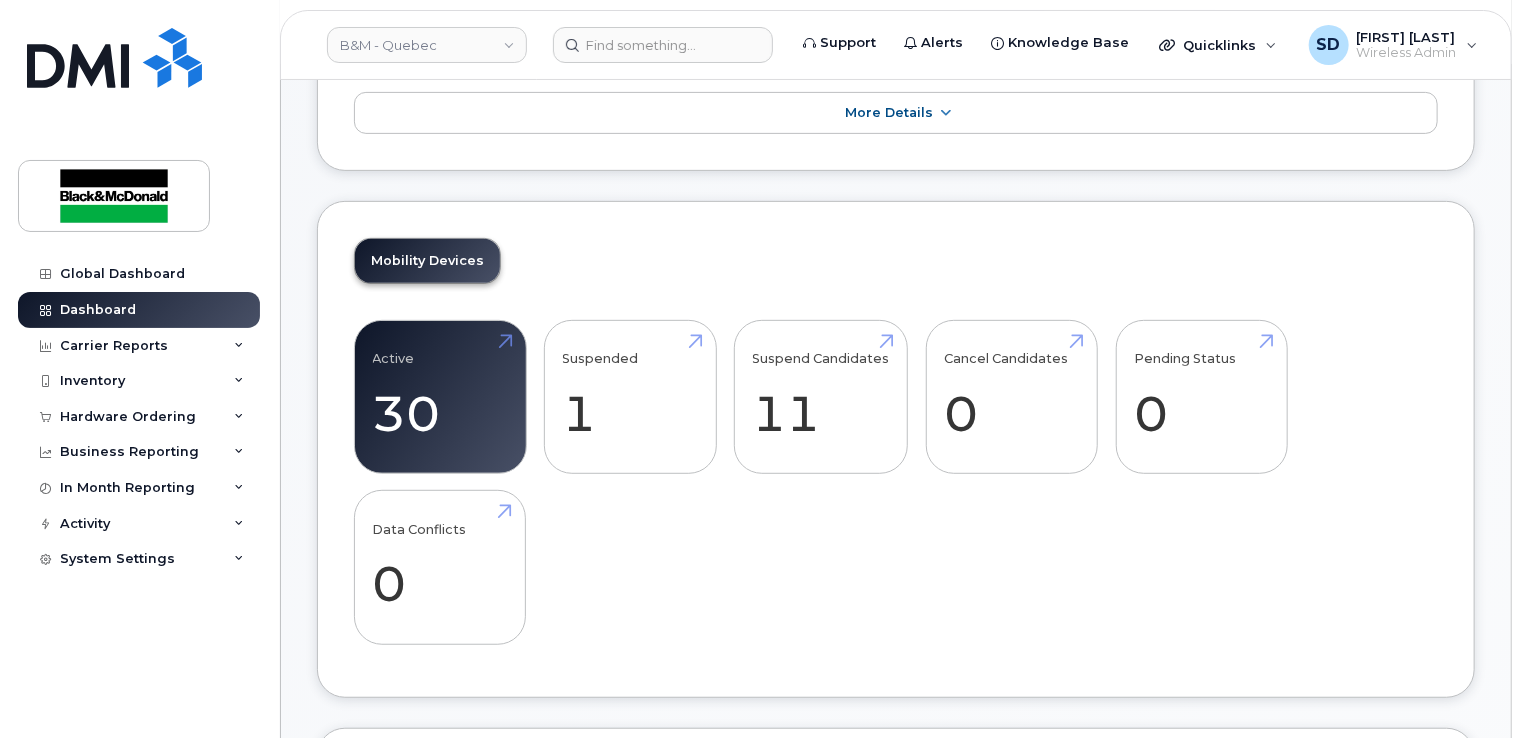 scroll, scrollTop: 300, scrollLeft: 0, axis: vertical 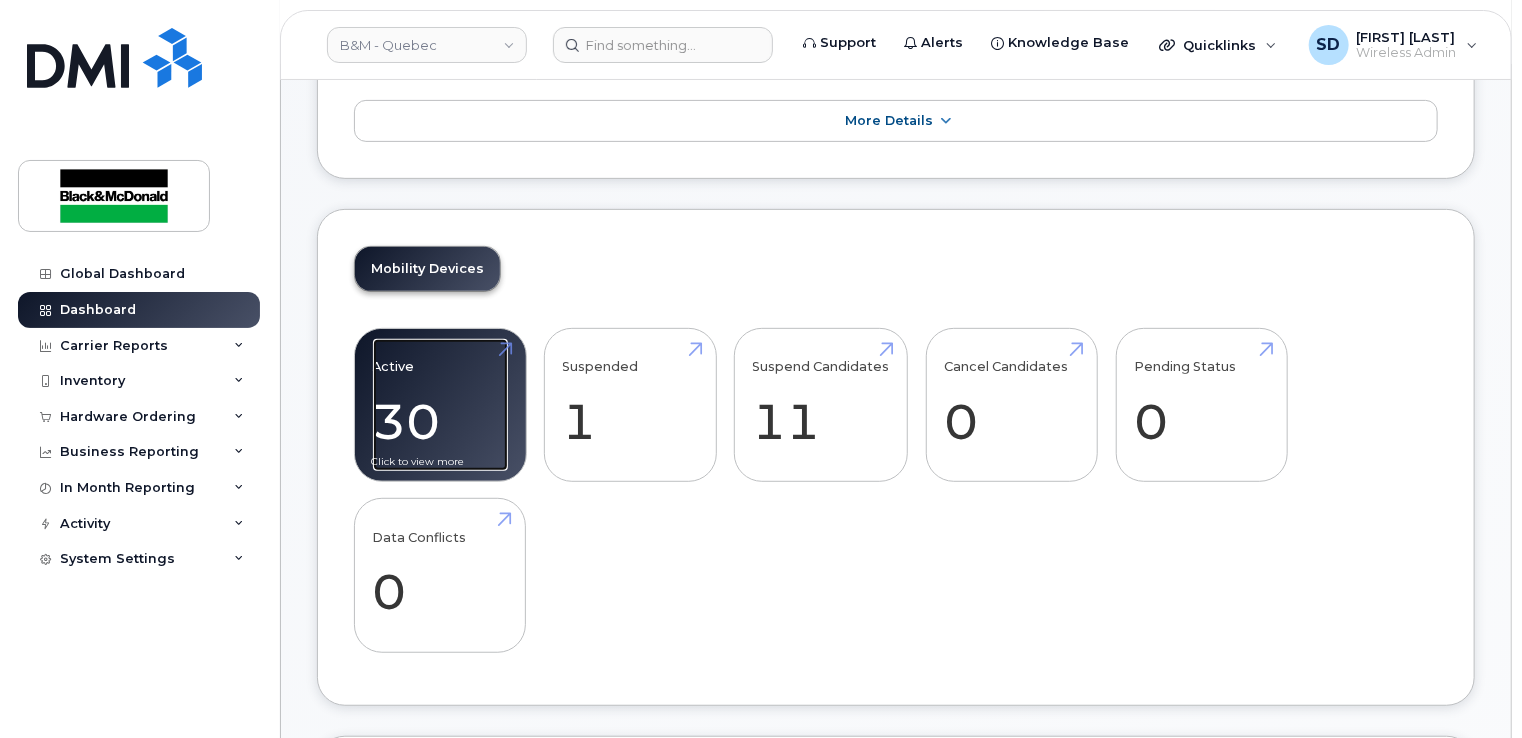 click on "Active
30
-54%" at bounding box center (440, 405) 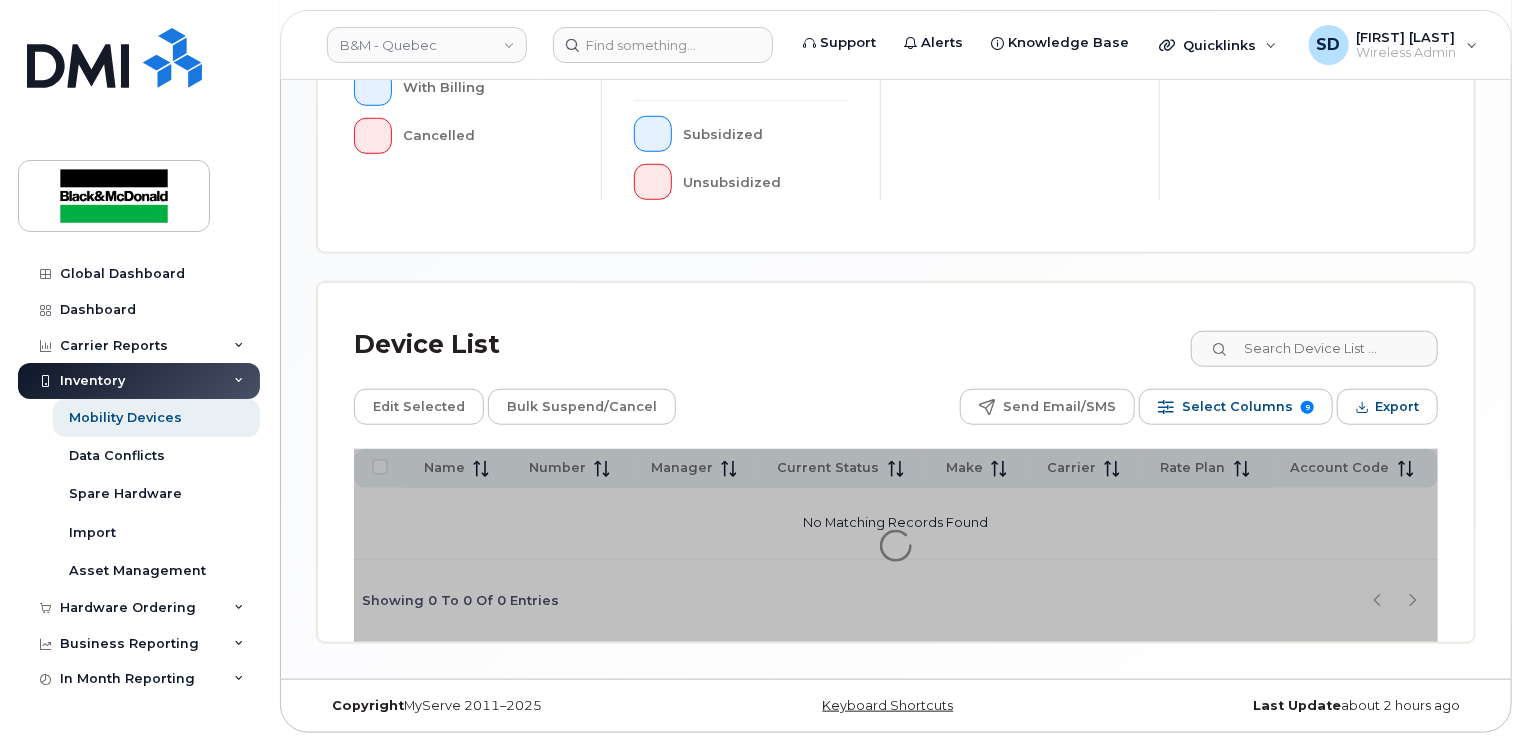 scroll, scrollTop: 711, scrollLeft: 0, axis: vertical 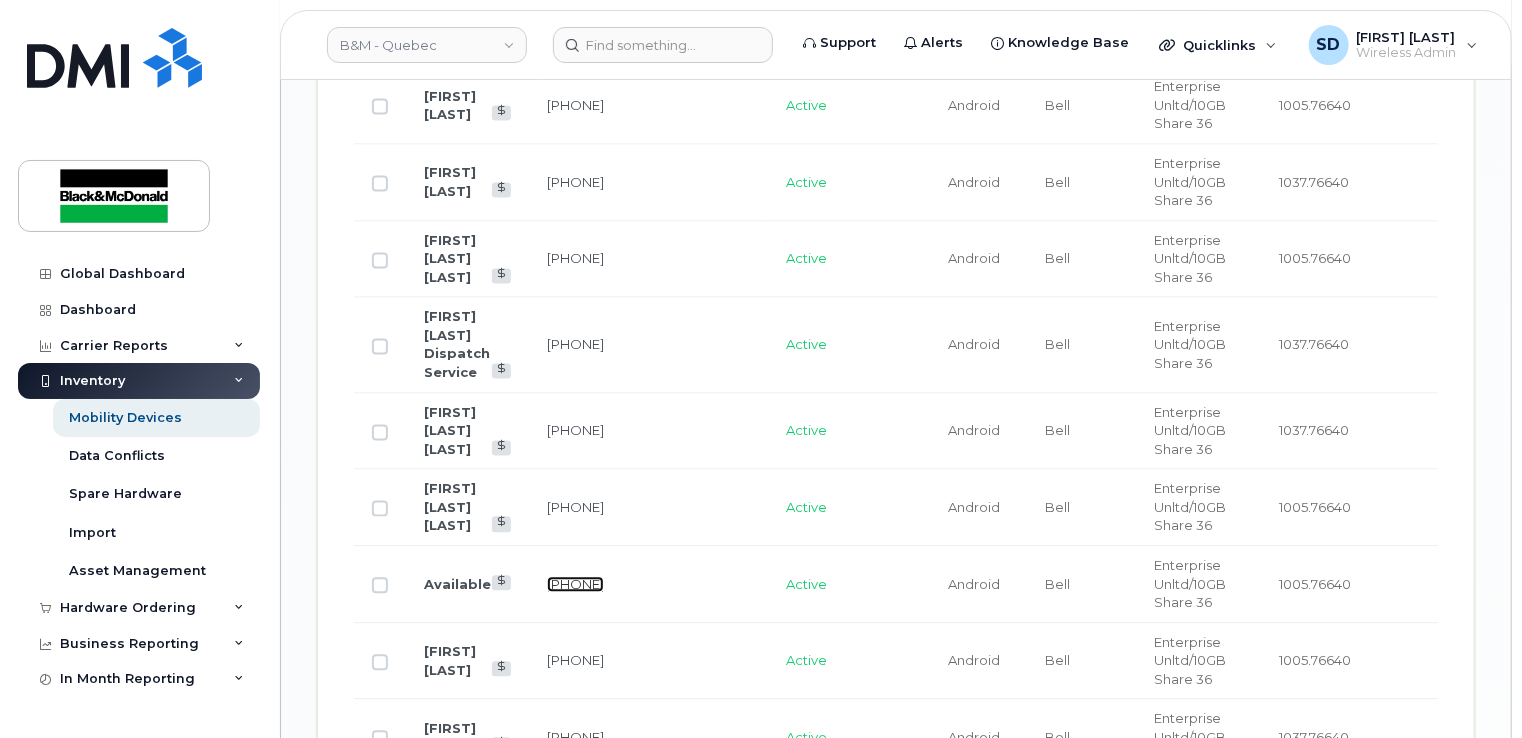 click on "[PHONE]" 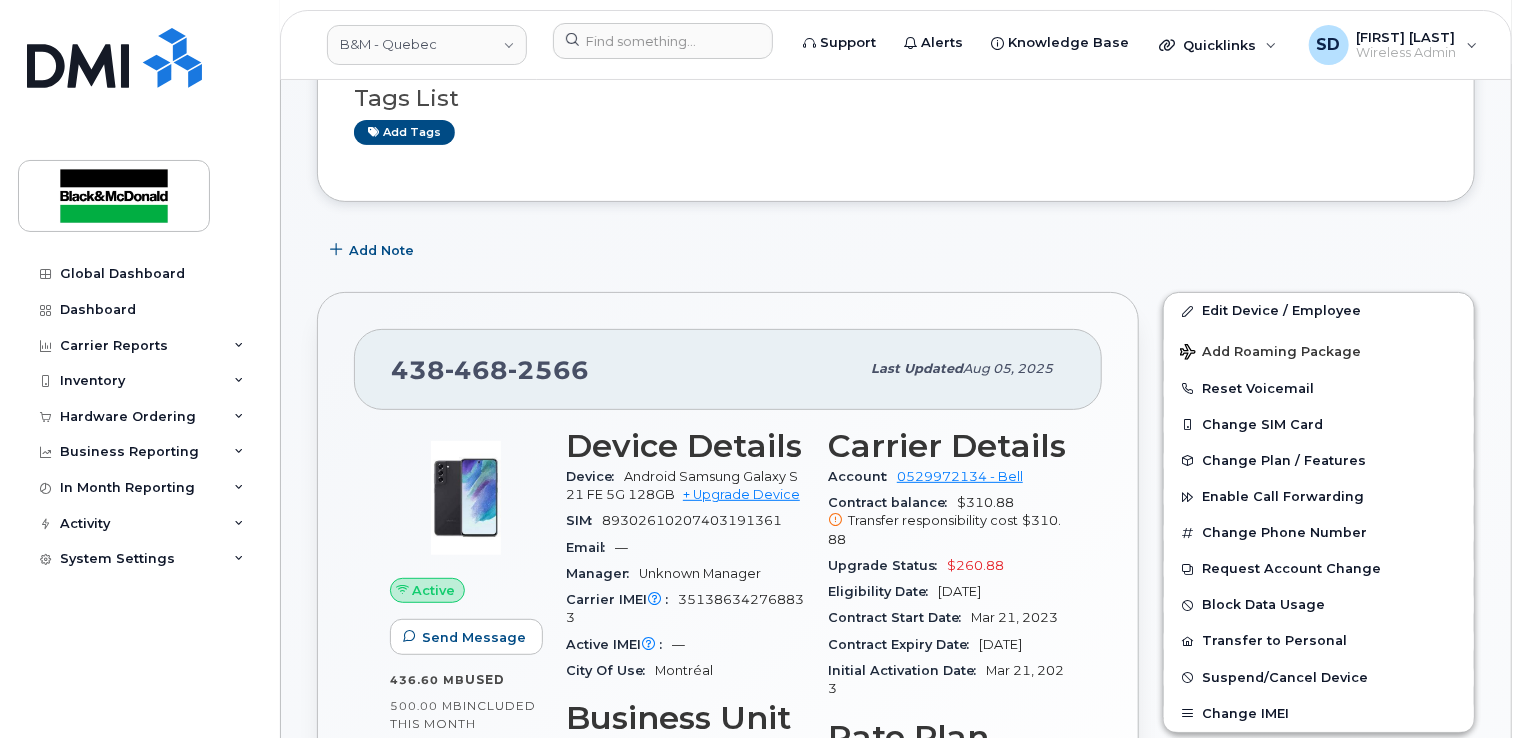 scroll, scrollTop: 200, scrollLeft: 0, axis: vertical 